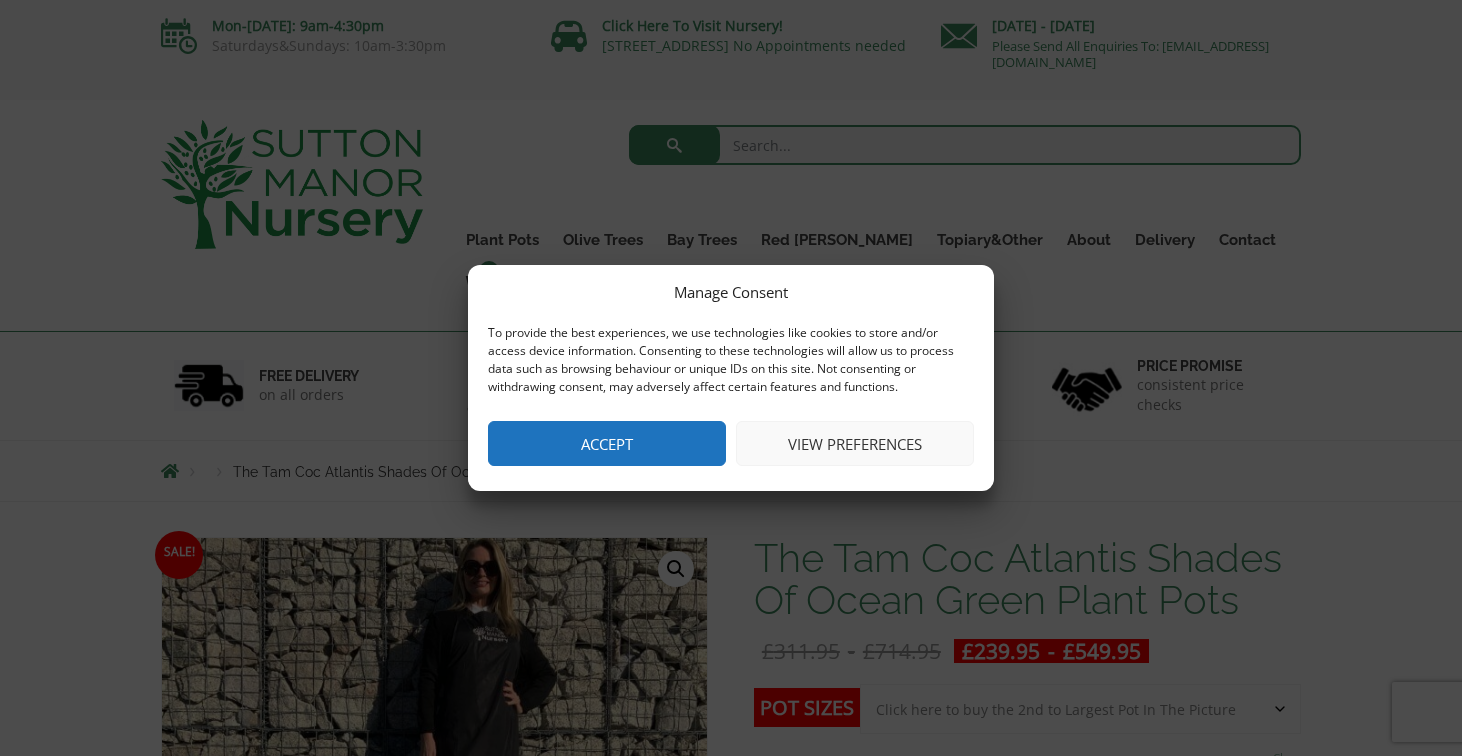 scroll, scrollTop: 0, scrollLeft: 0, axis: both 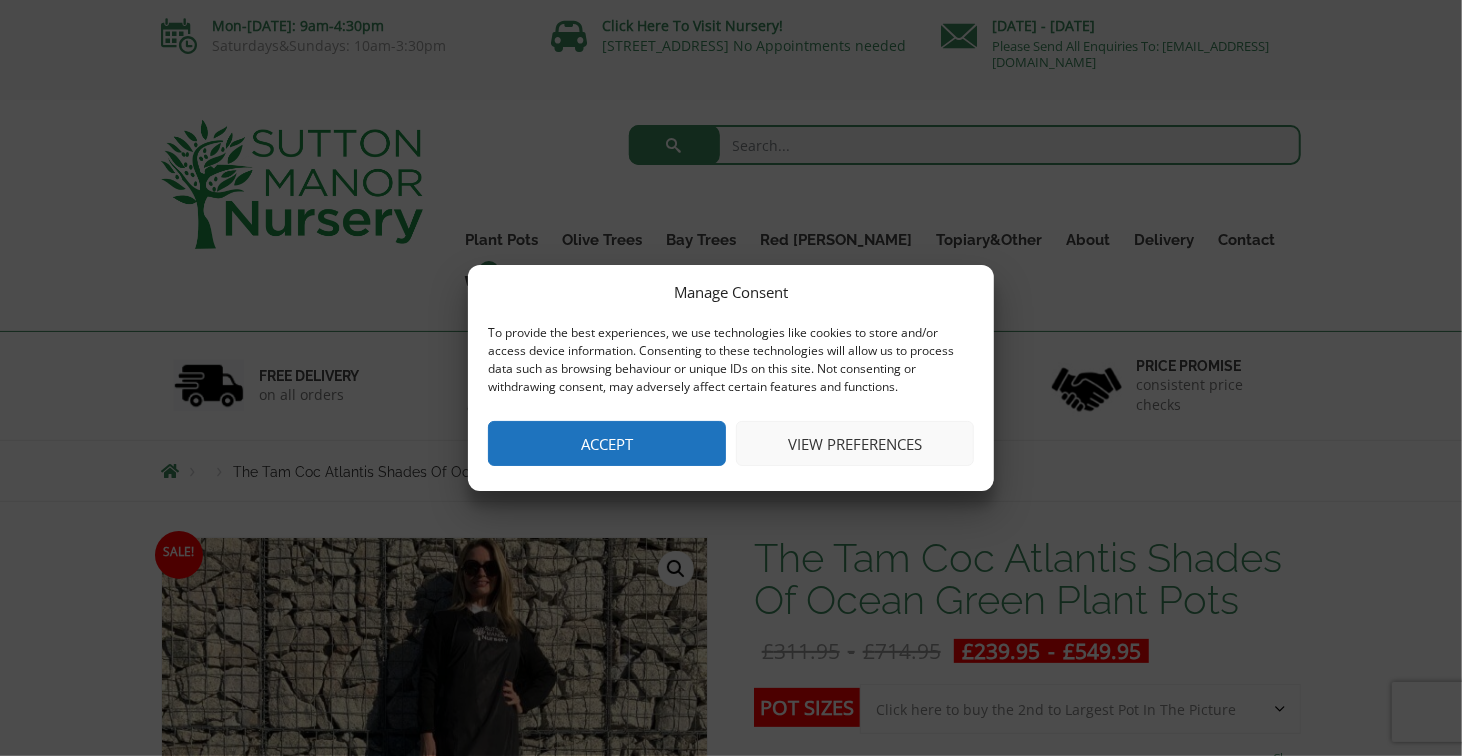 click on "View preferences" at bounding box center (855, 443) 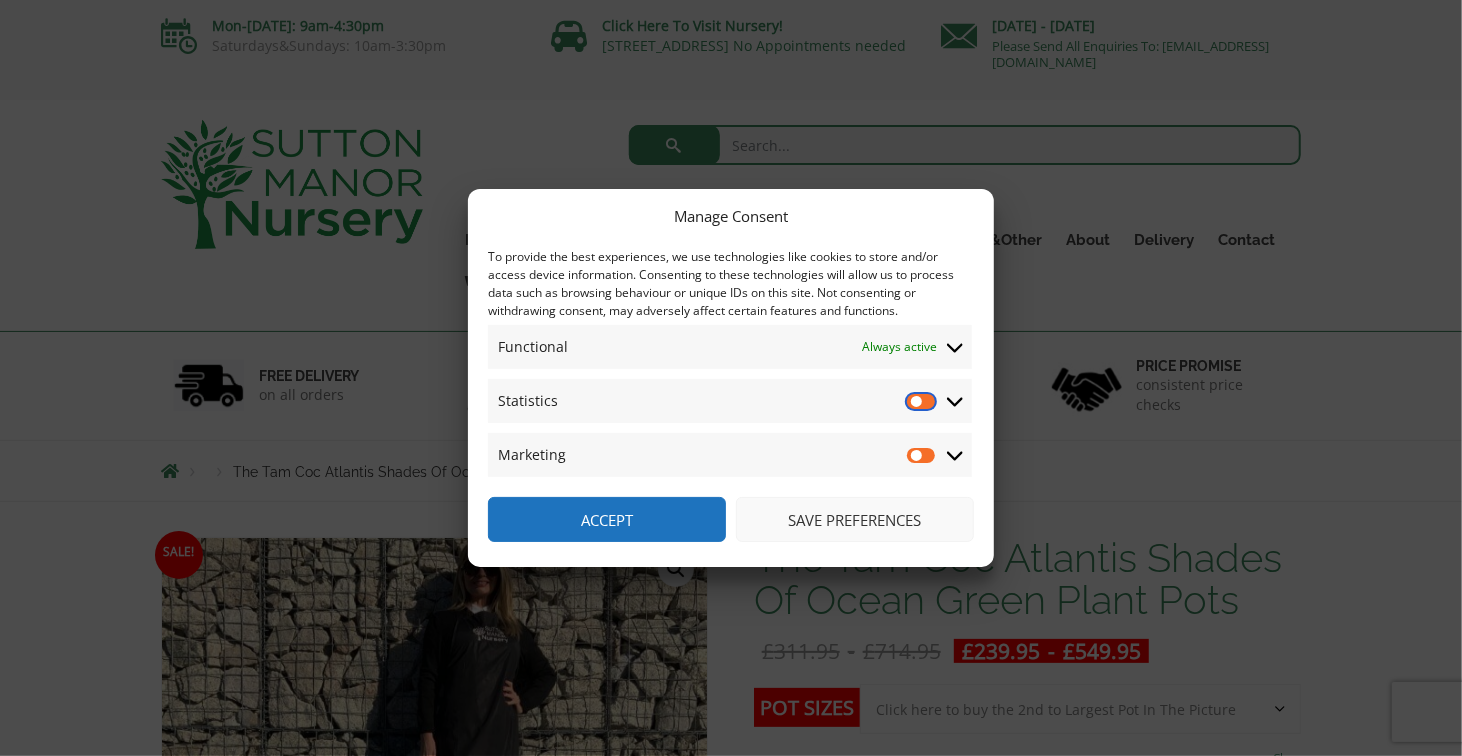 click on "Statistics" at bounding box center (922, 401) 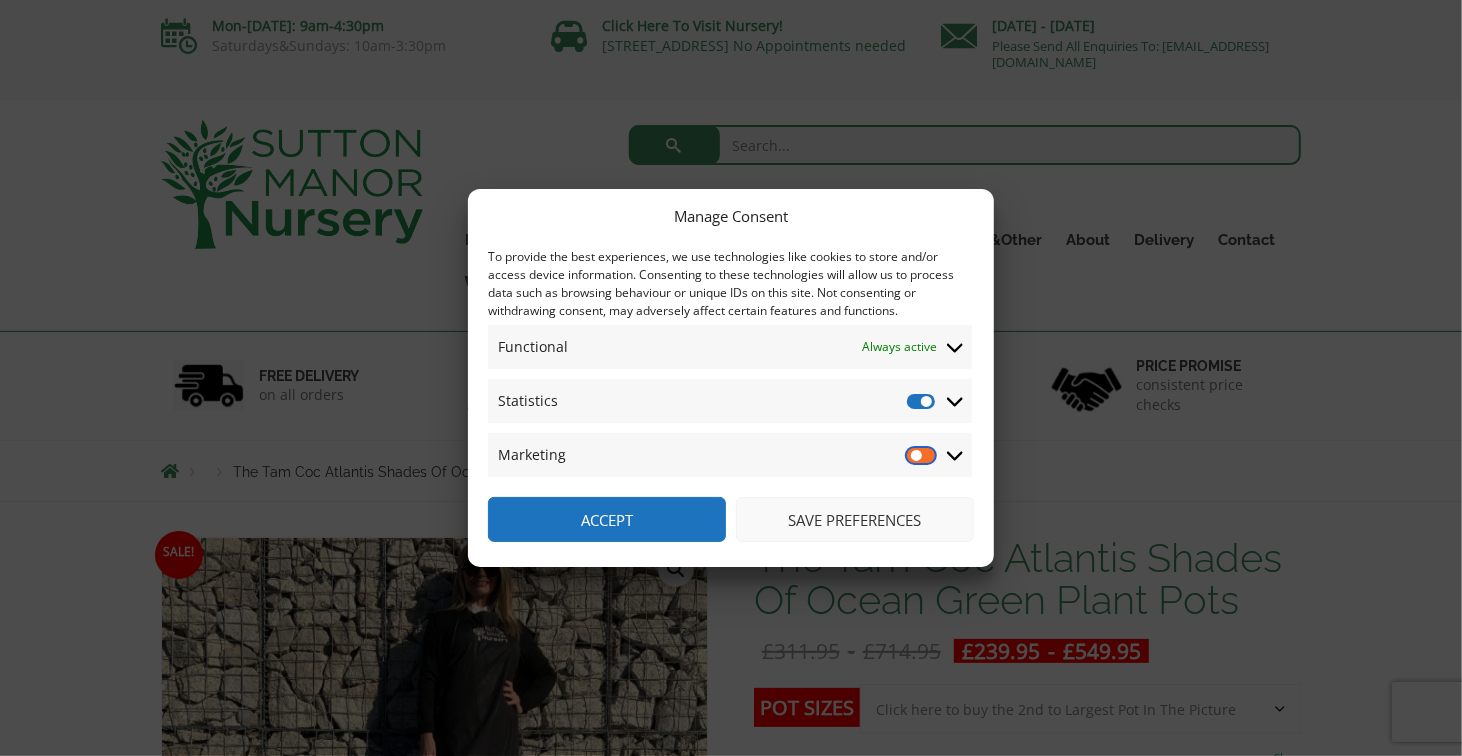 click on "Marketing" at bounding box center (922, 455) 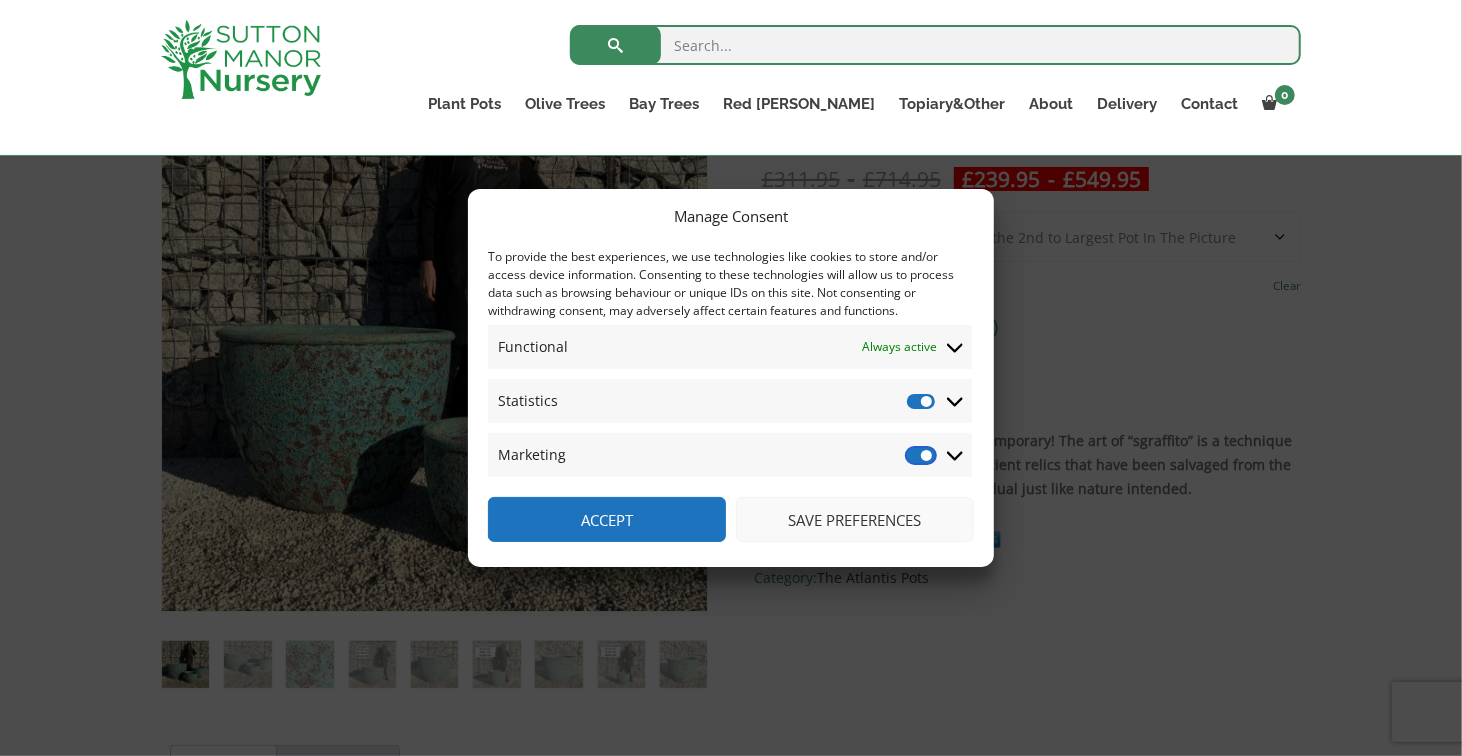 scroll, scrollTop: 400, scrollLeft: 0, axis: vertical 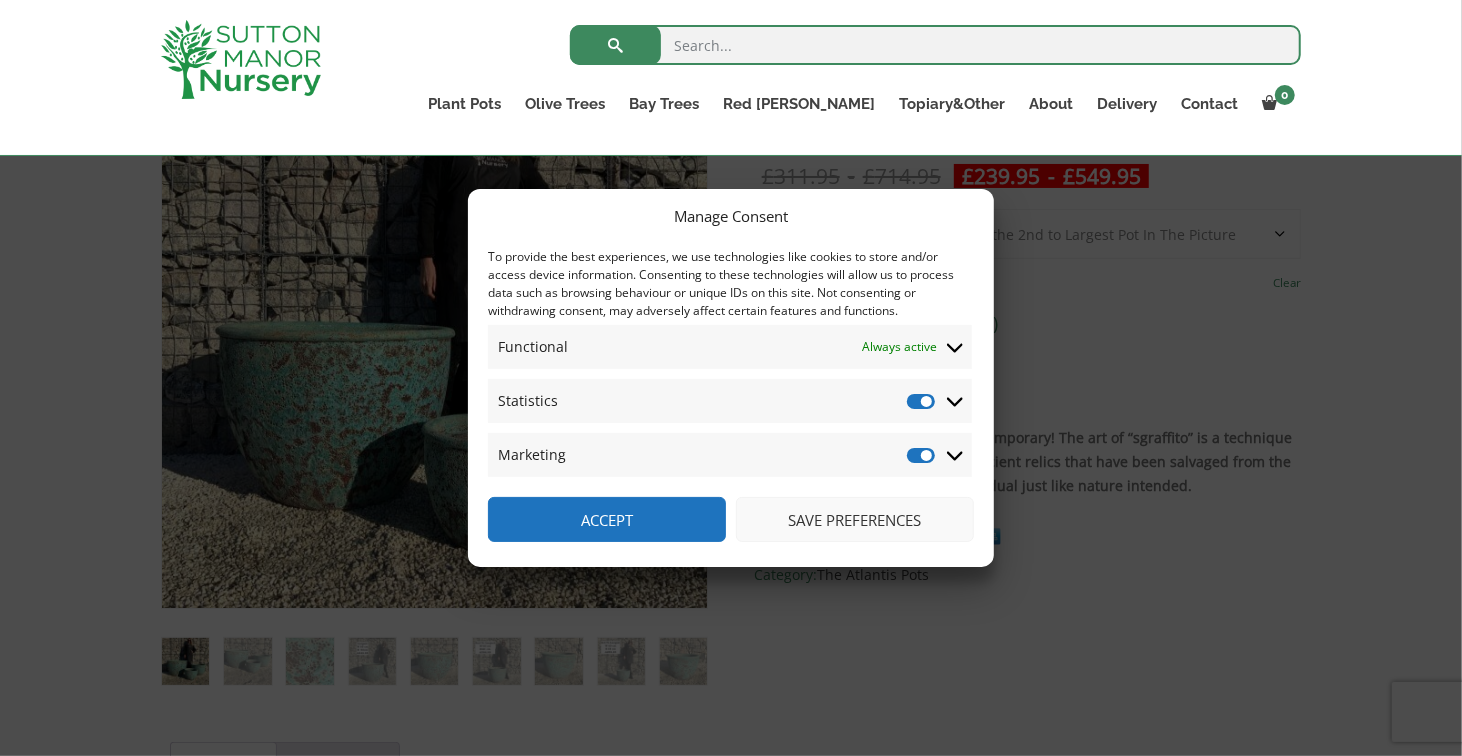 click on "Save preferences" at bounding box center (855, 519) 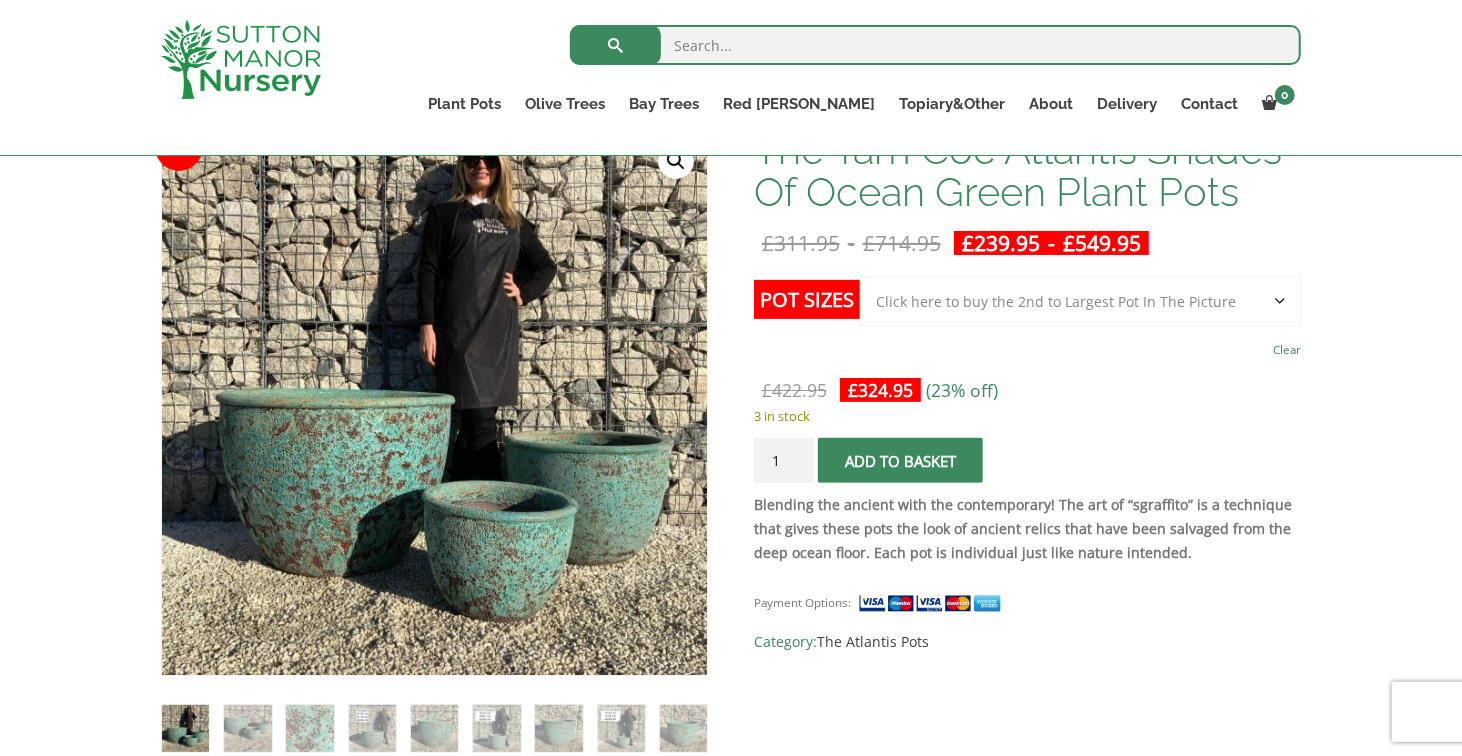 scroll, scrollTop: 300, scrollLeft: 0, axis: vertical 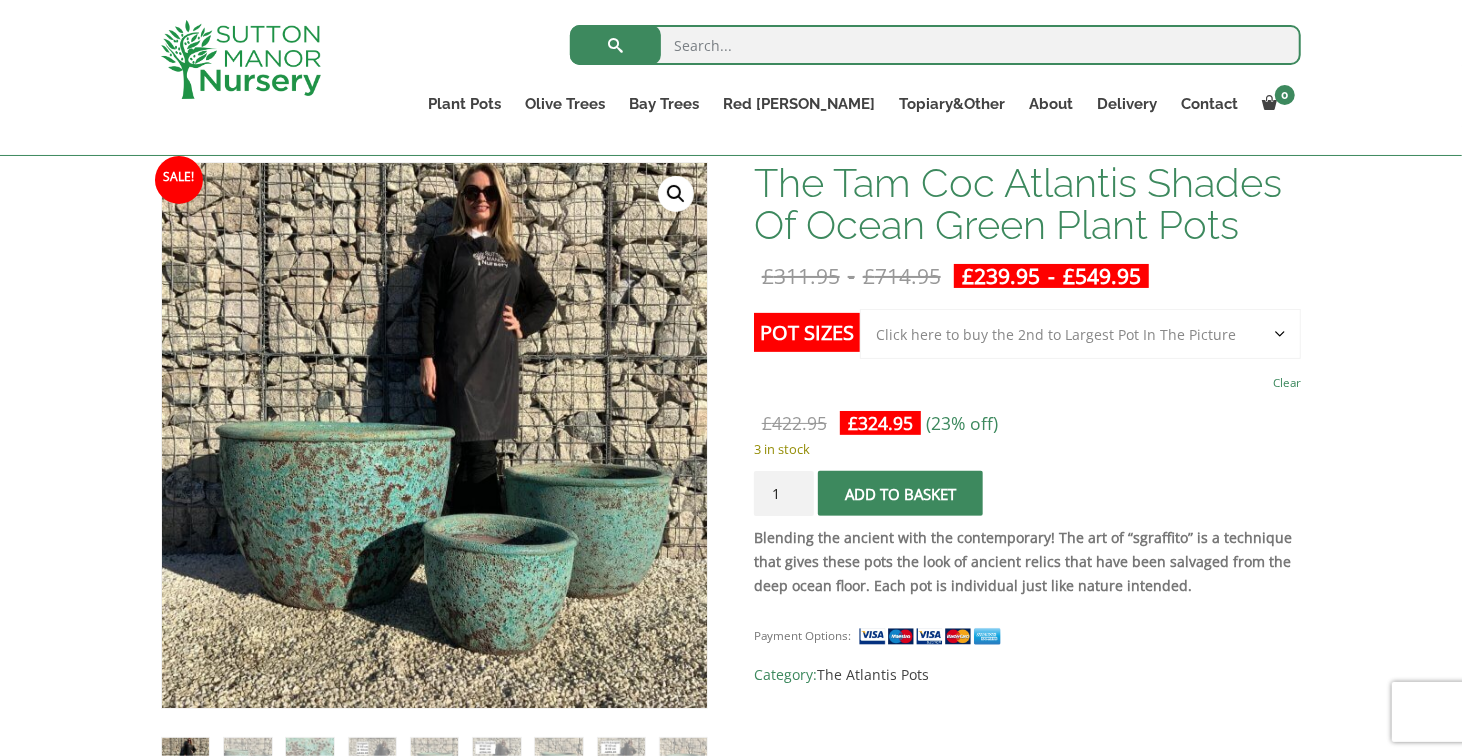 click on "Choose an option Click here to buy the 3rd to Largest Pot In The Picture Click here to buy the 2nd to Largest Pot In The Picture Click here to buy the Largest pot In The Picture" 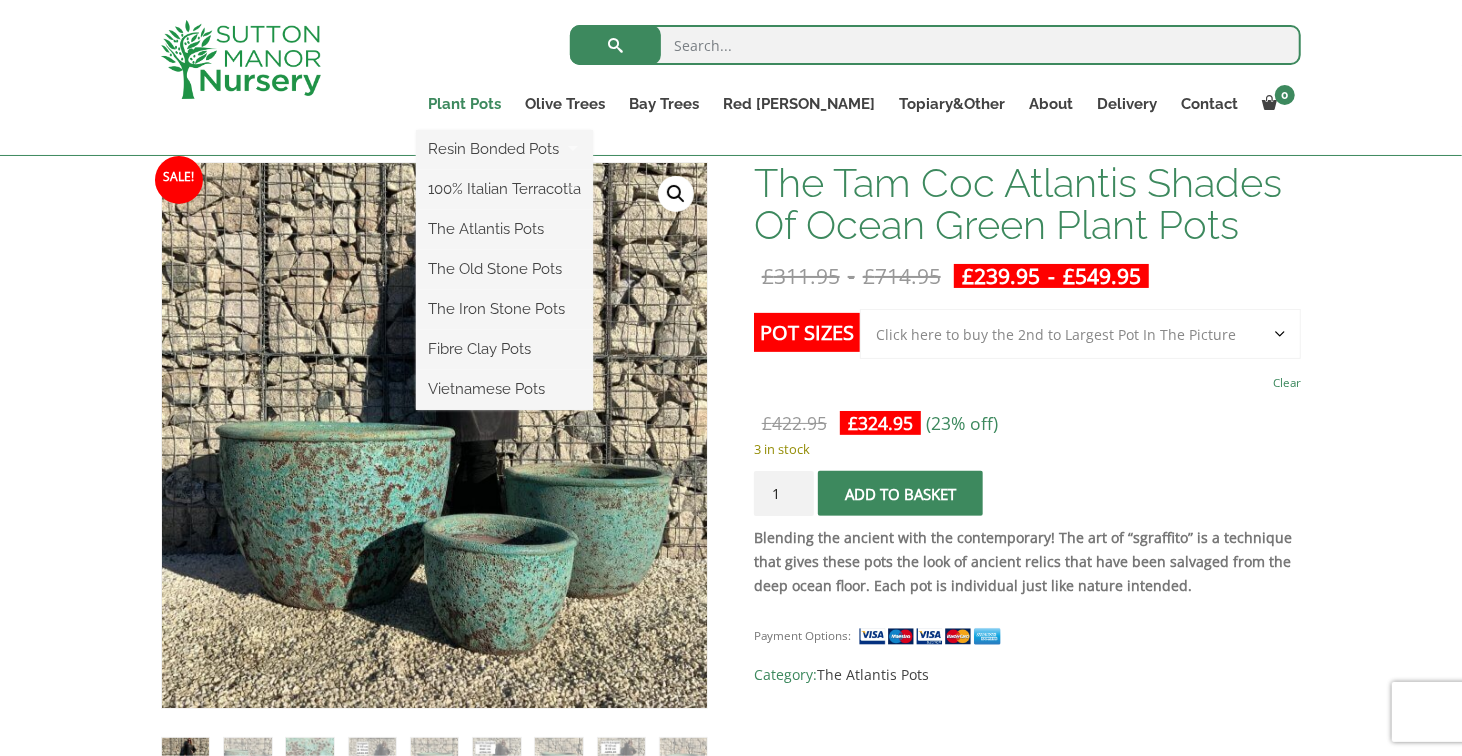 click on "Plant Pots" at bounding box center [464, 104] 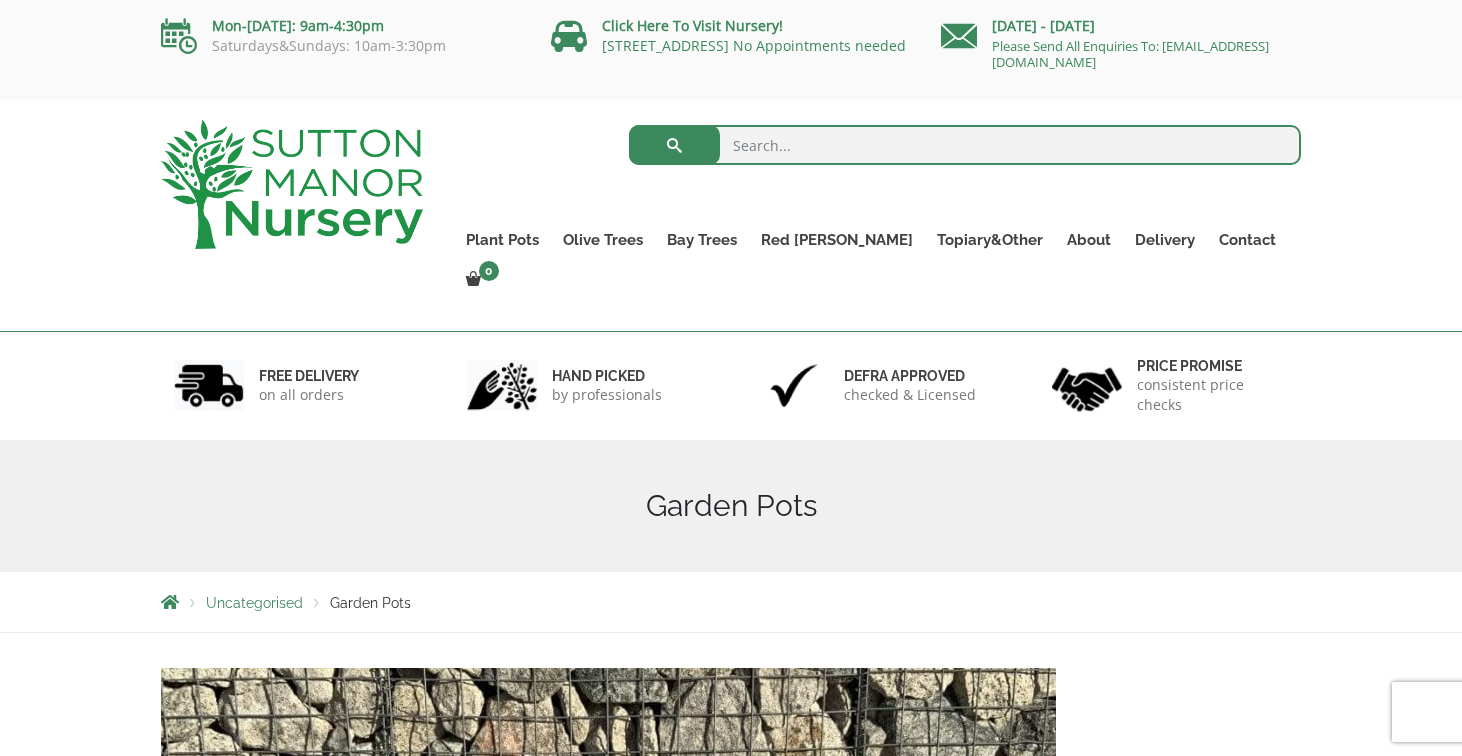 scroll, scrollTop: 0, scrollLeft: 0, axis: both 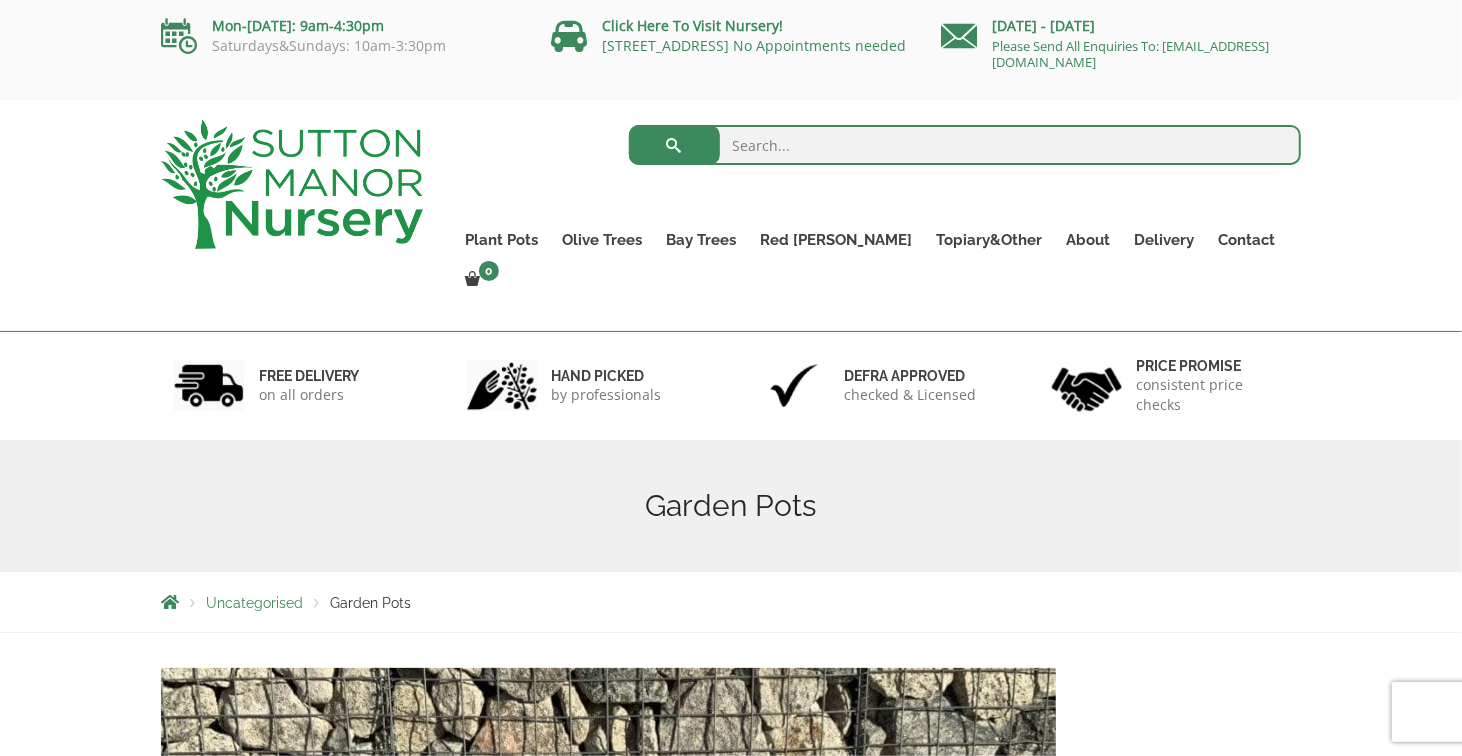click at bounding box center (965, 145) 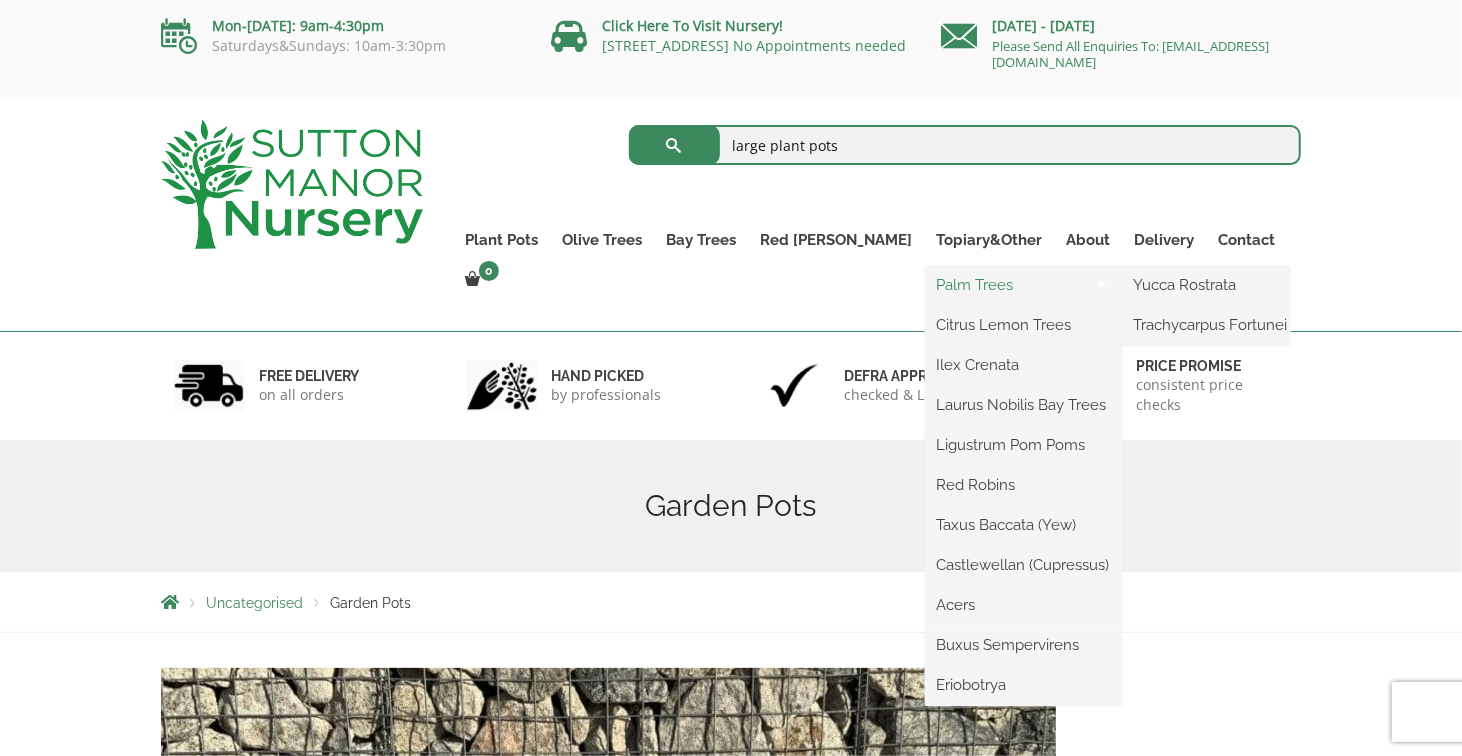 type on "large plant pots" 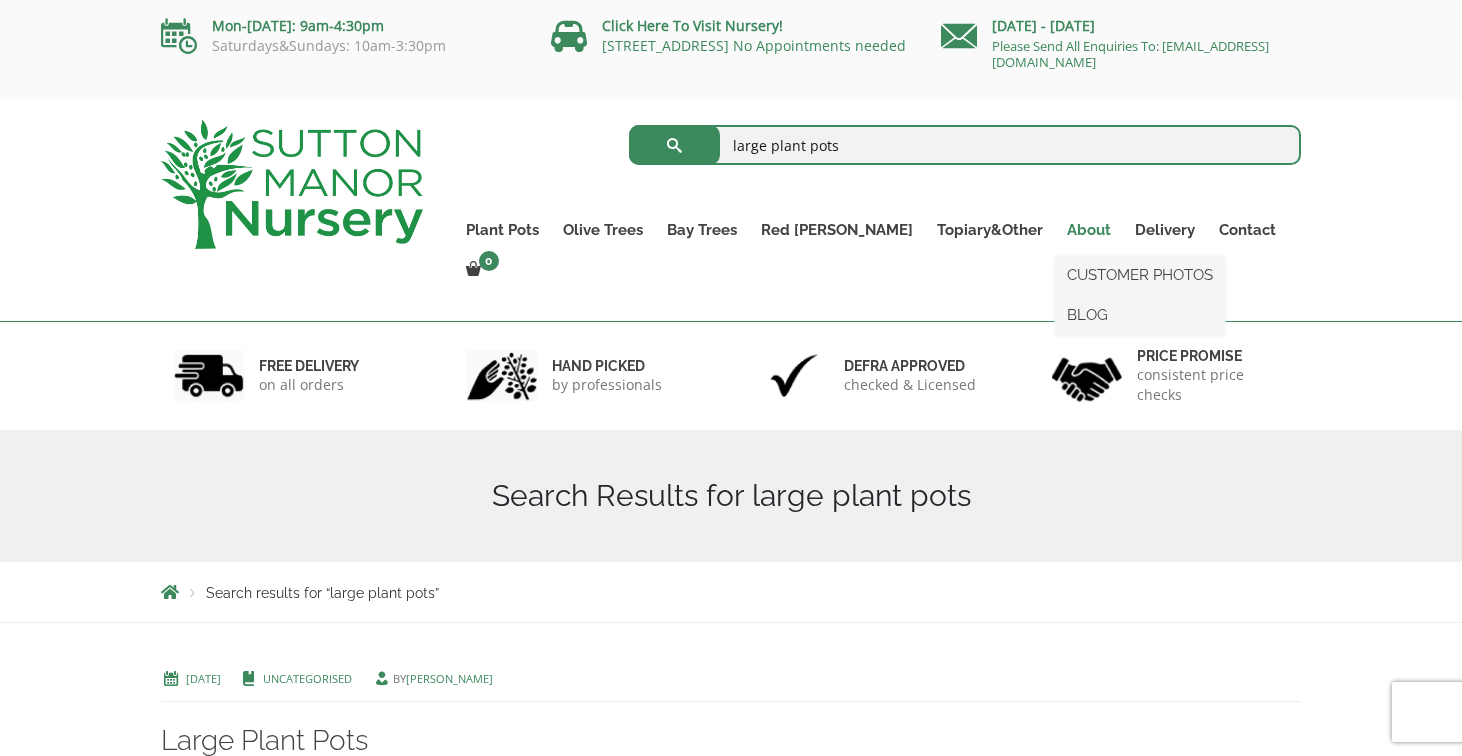scroll, scrollTop: 0, scrollLeft: 0, axis: both 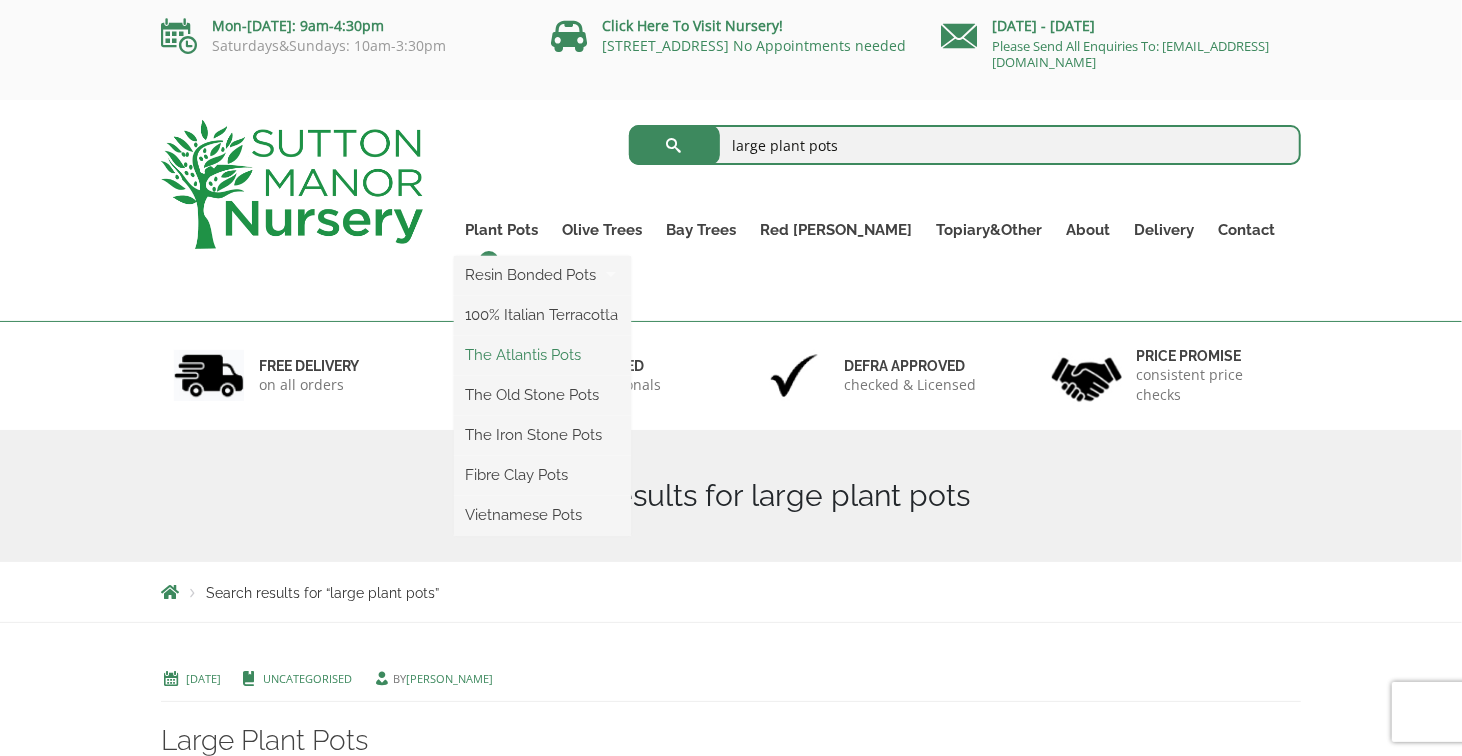 click on "The Atlantis Pots" at bounding box center [542, 355] 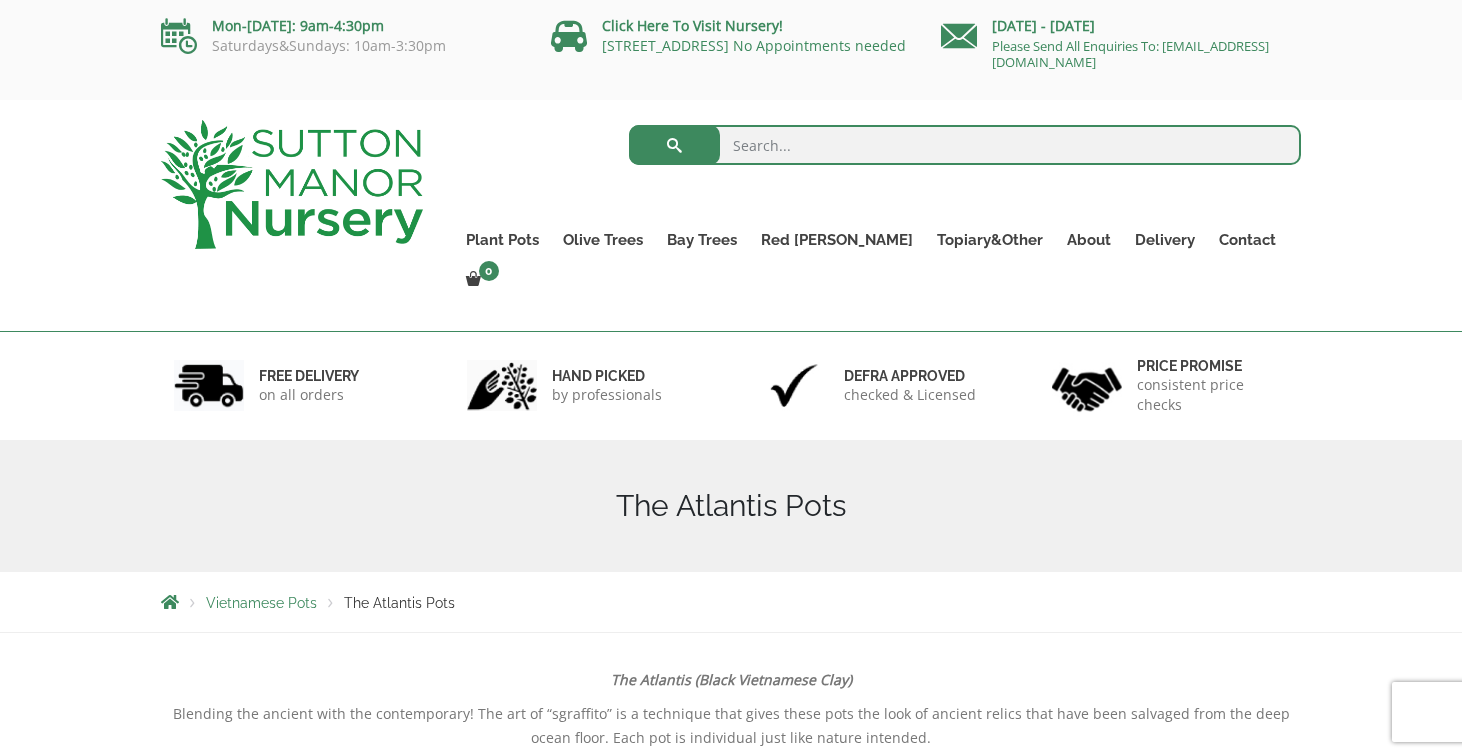 scroll, scrollTop: 0, scrollLeft: 0, axis: both 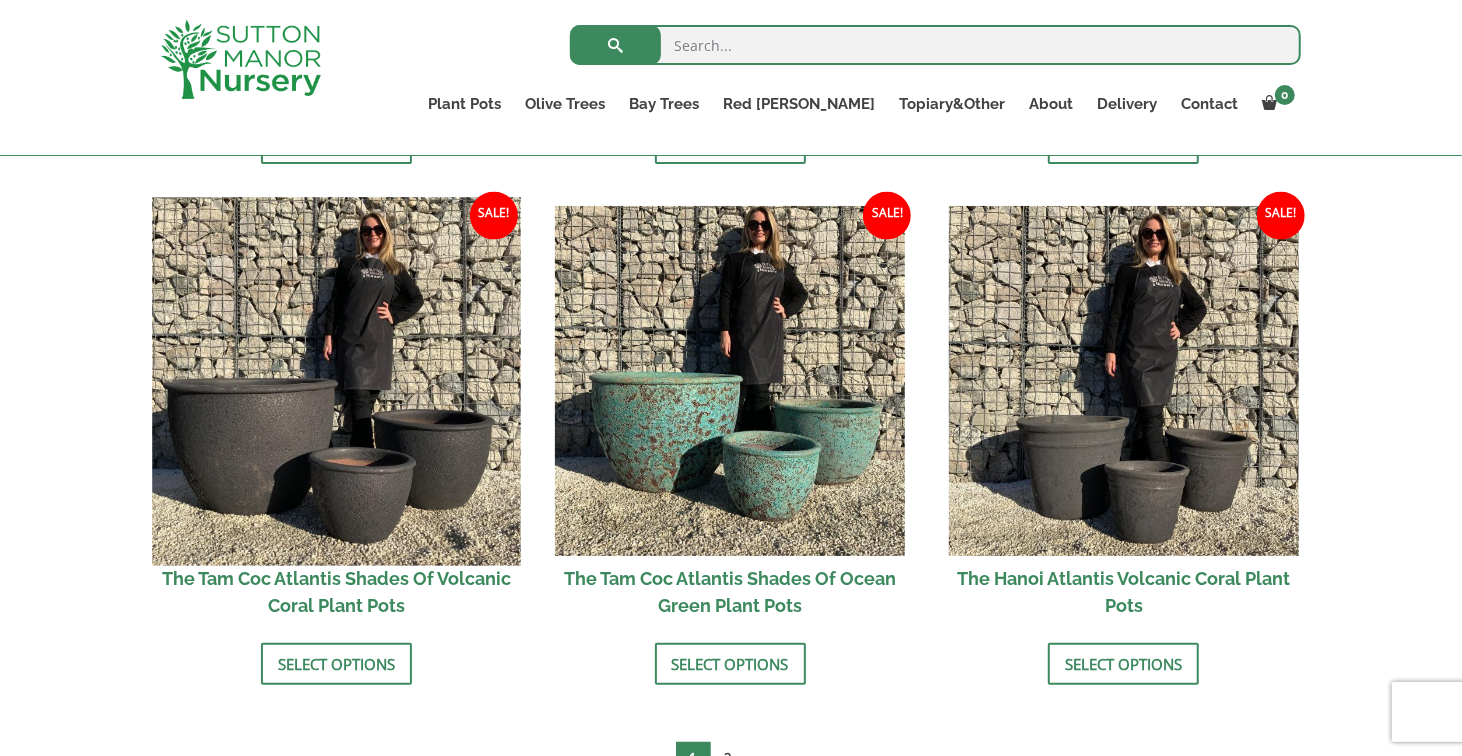 click at bounding box center (336, 381) 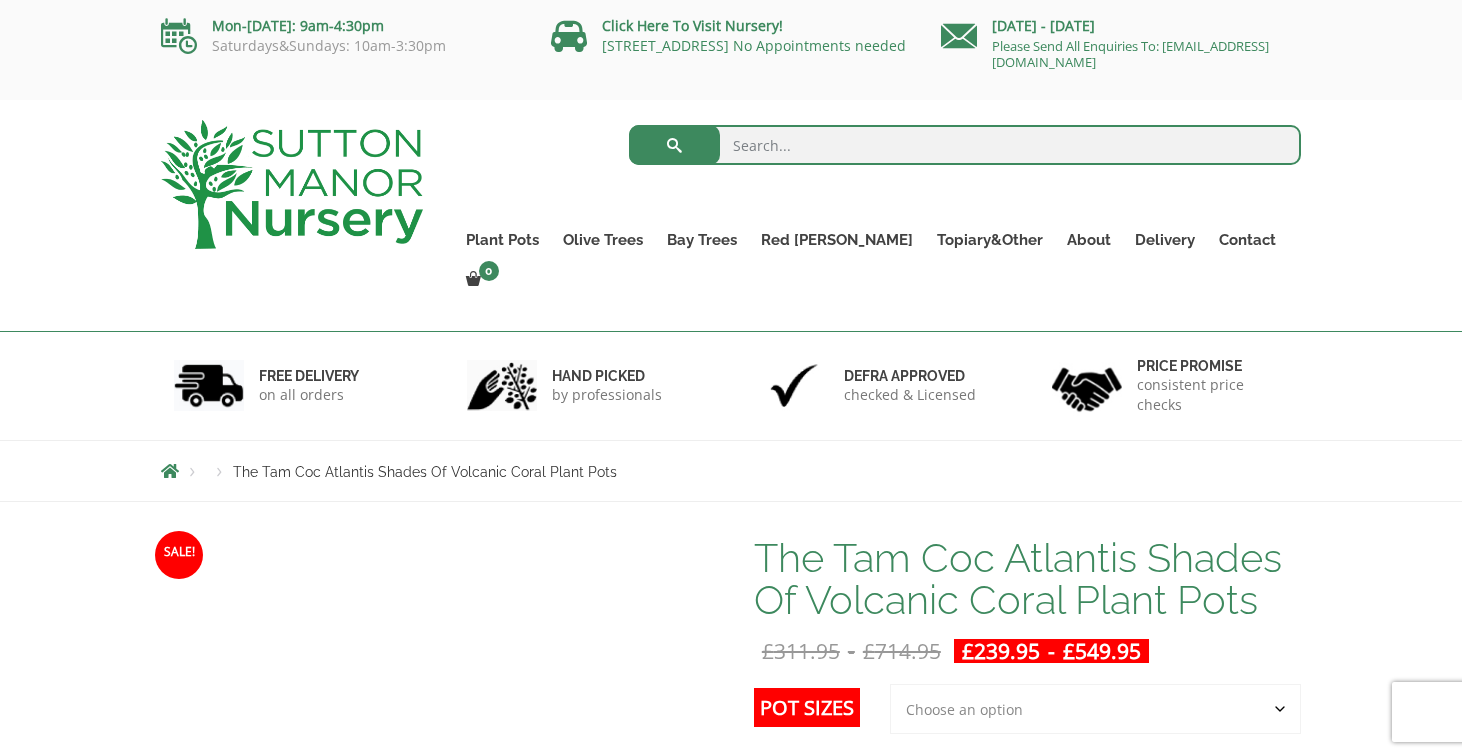 scroll, scrollTop: 0, scrollLeft: 0, axis: both 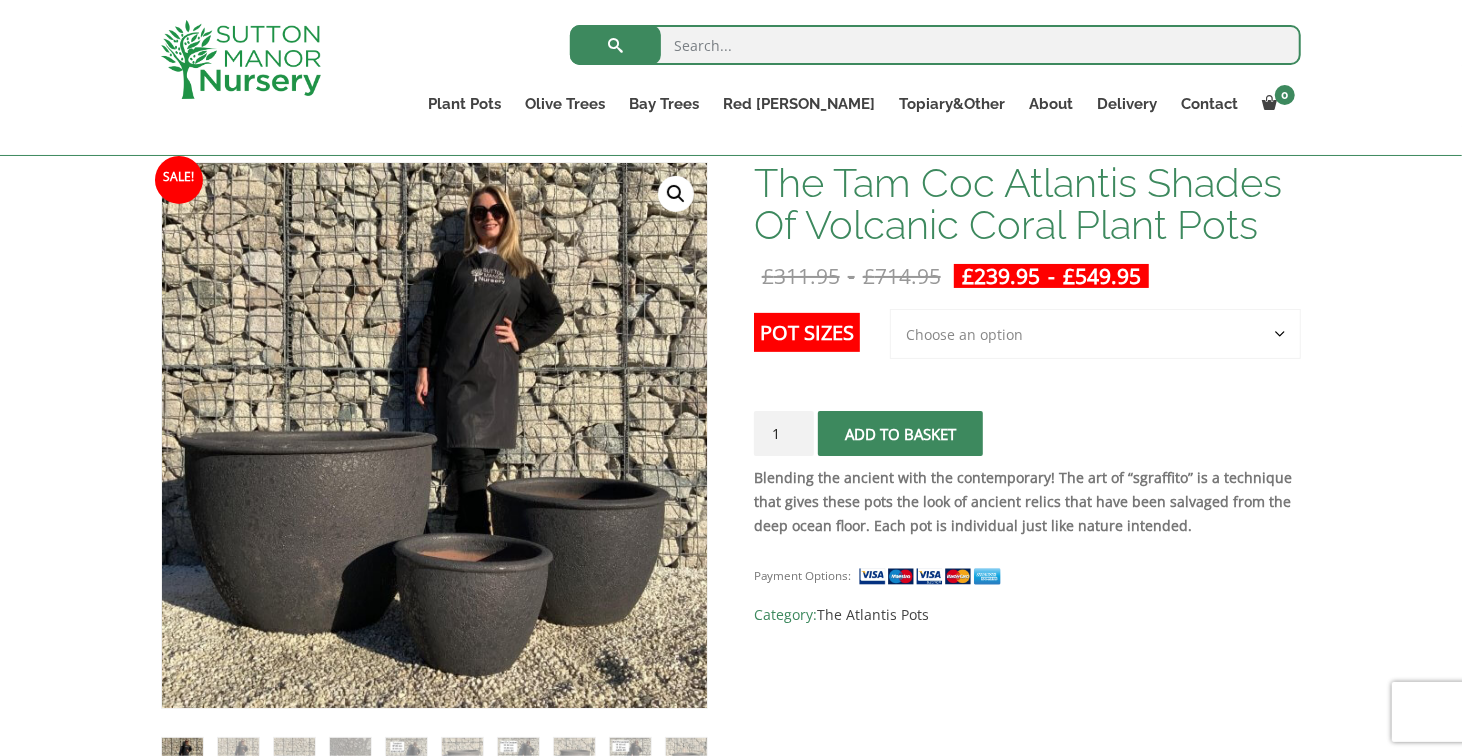 click on "Choose an option 3rd to Largest Pot In The Picture 2nd to Largest Pot In The Picture Largest pot In The Picture" 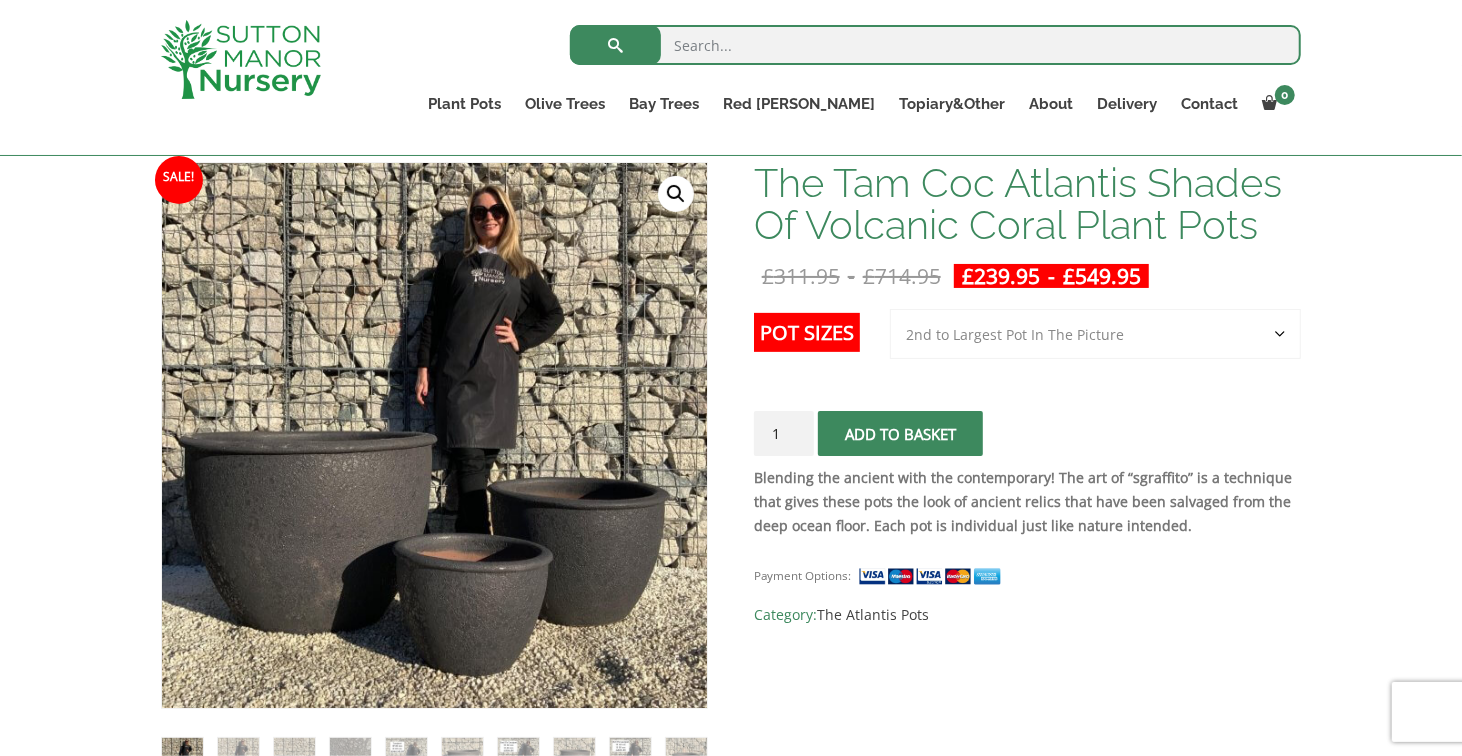 click on "Choose an option 3rd to Largest Pot In The Picture 2nd to Largest Pot In The Picture Largest pot In The Picture" 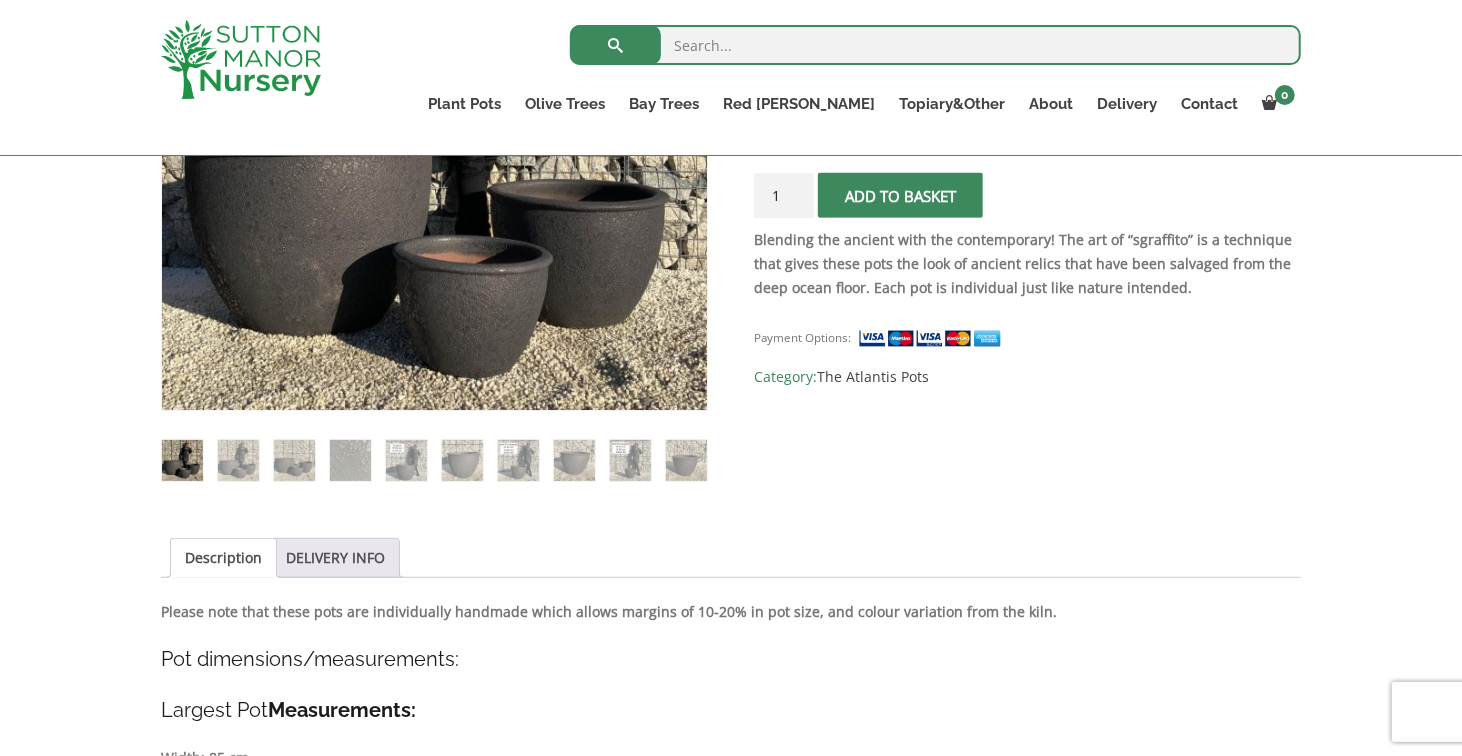 scroll, scrollTop: 200, scrollLeft: 0, axis: vertical 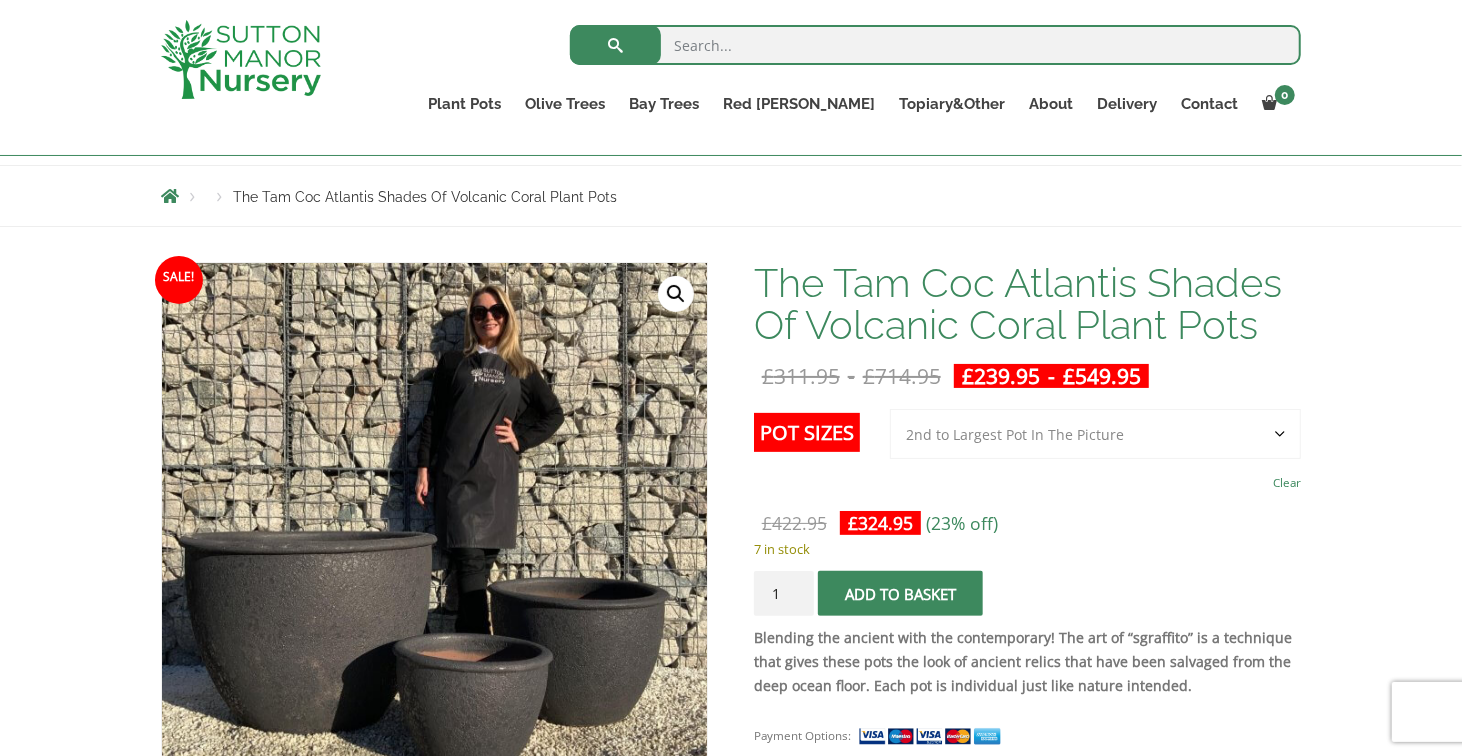 drag, startPoint x: 1220, startPoint y: 427, endPoint x: 1202, endPoint y: 429, distance: 18.110771 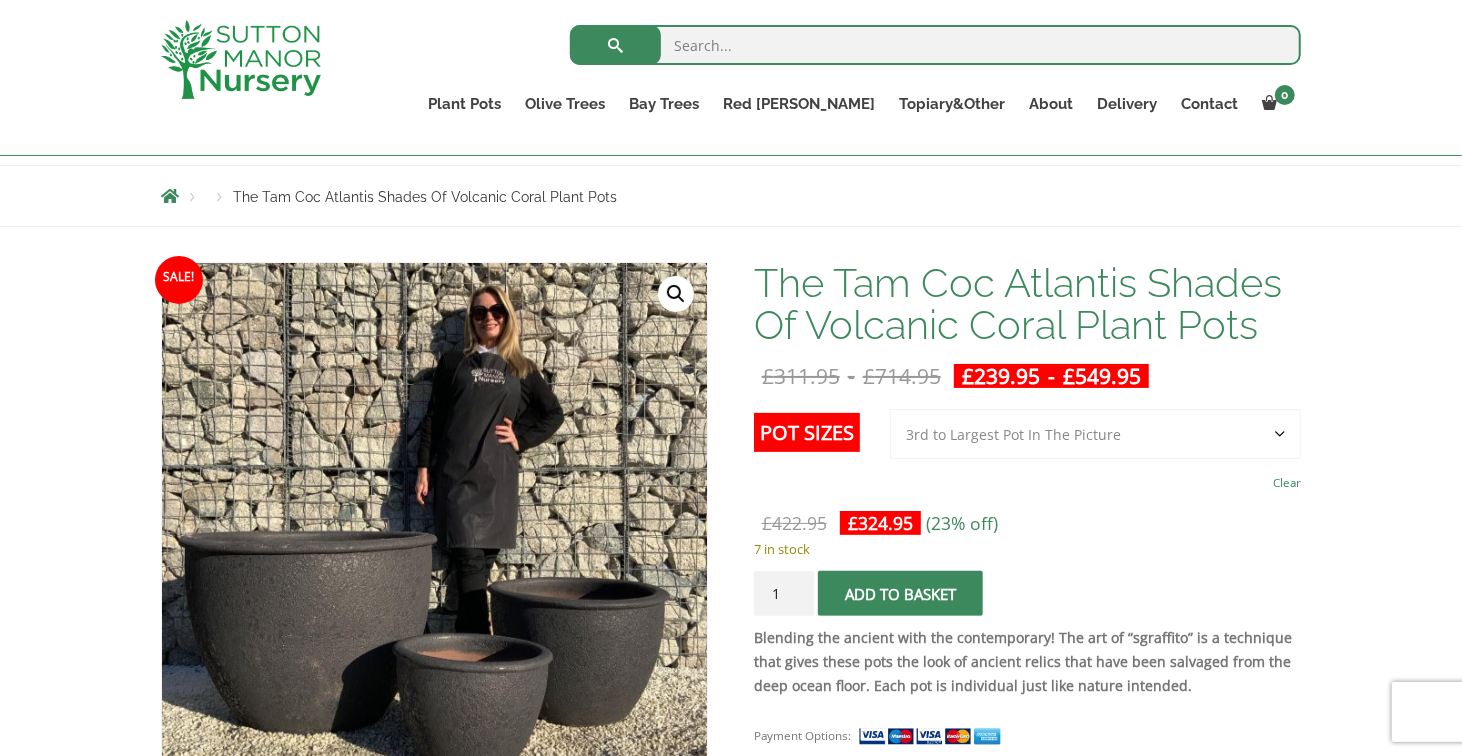 click on "Choose an option 3rd to Largest Pot In The Picture 2nd to Largest Pot In The Picture Largest pot In The Picture" 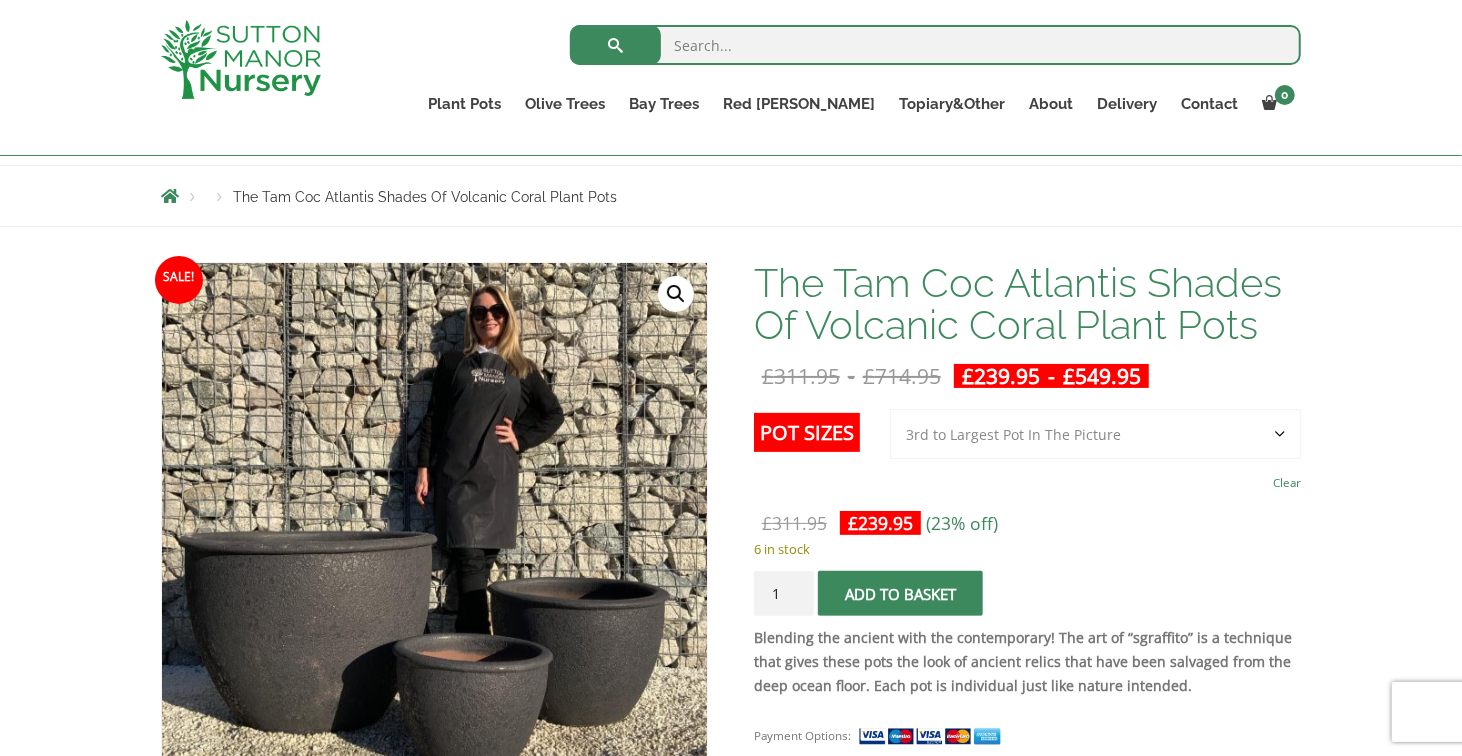 click on "Choose an option 3rd to Largest Pot In The Picture 2nd to Largest Pot In The Picture Largest pot In The Picture" 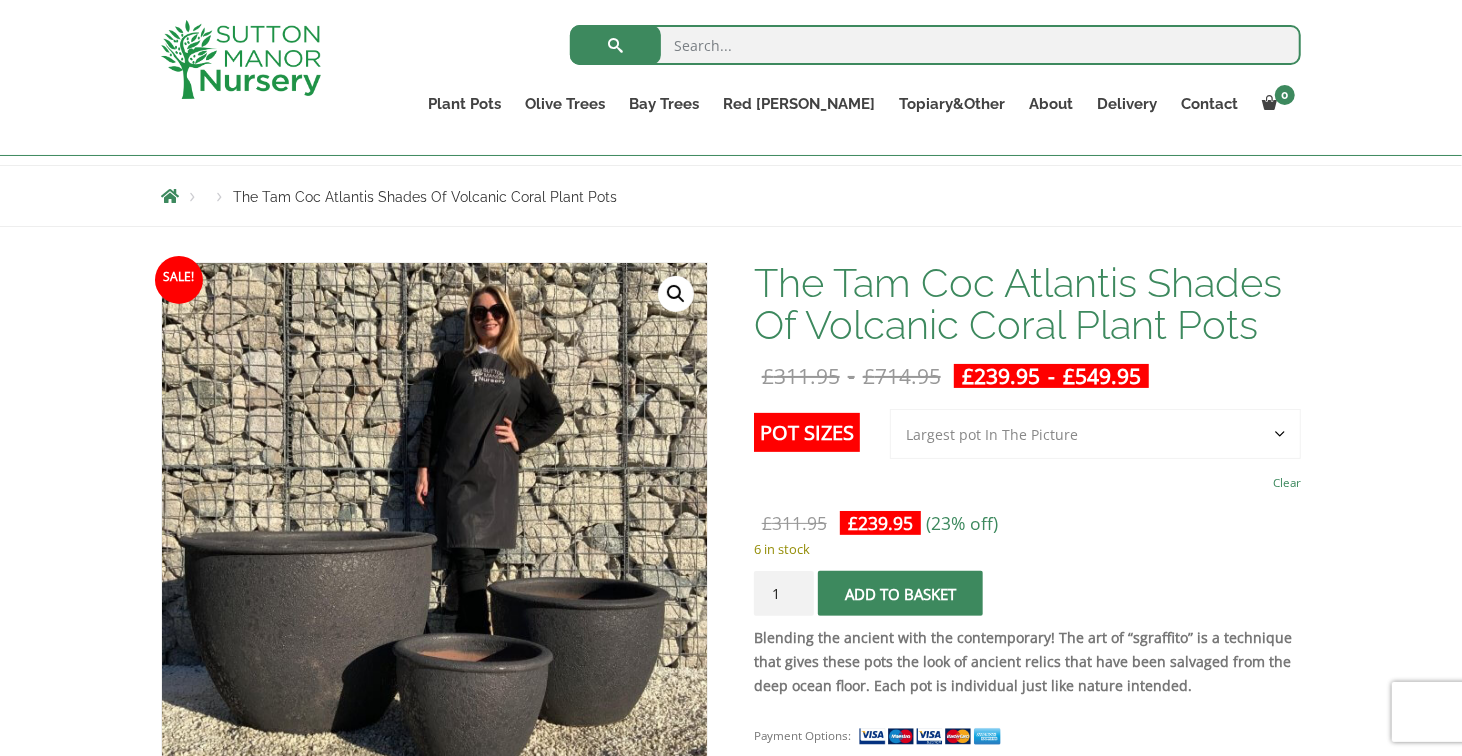 click on "Choose an option 3rd to Largest Pot In The Picture 2nd to Largest Pot In The Picture Largest pot In The Picture" 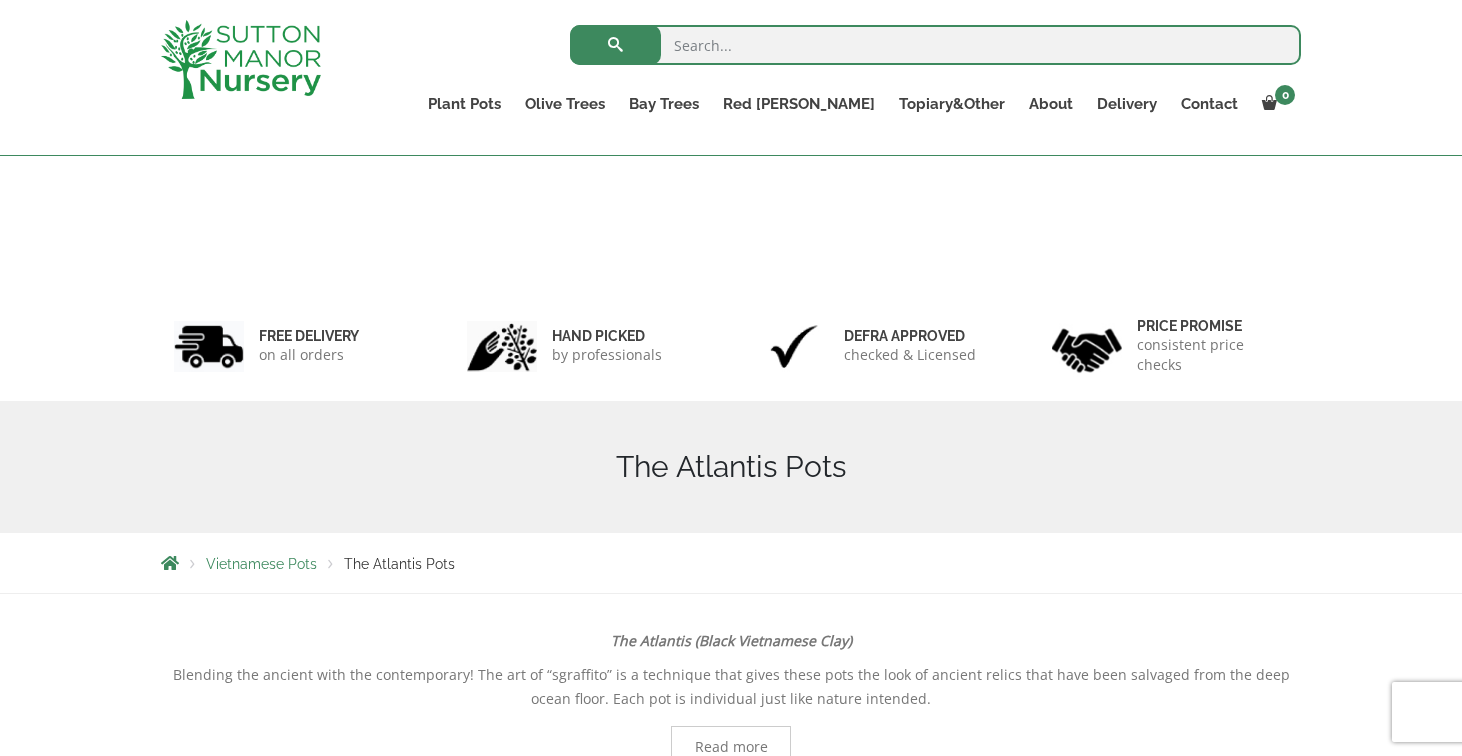 scroll, scrollTop: 1736, scrollLeft: 0, axis: vertical 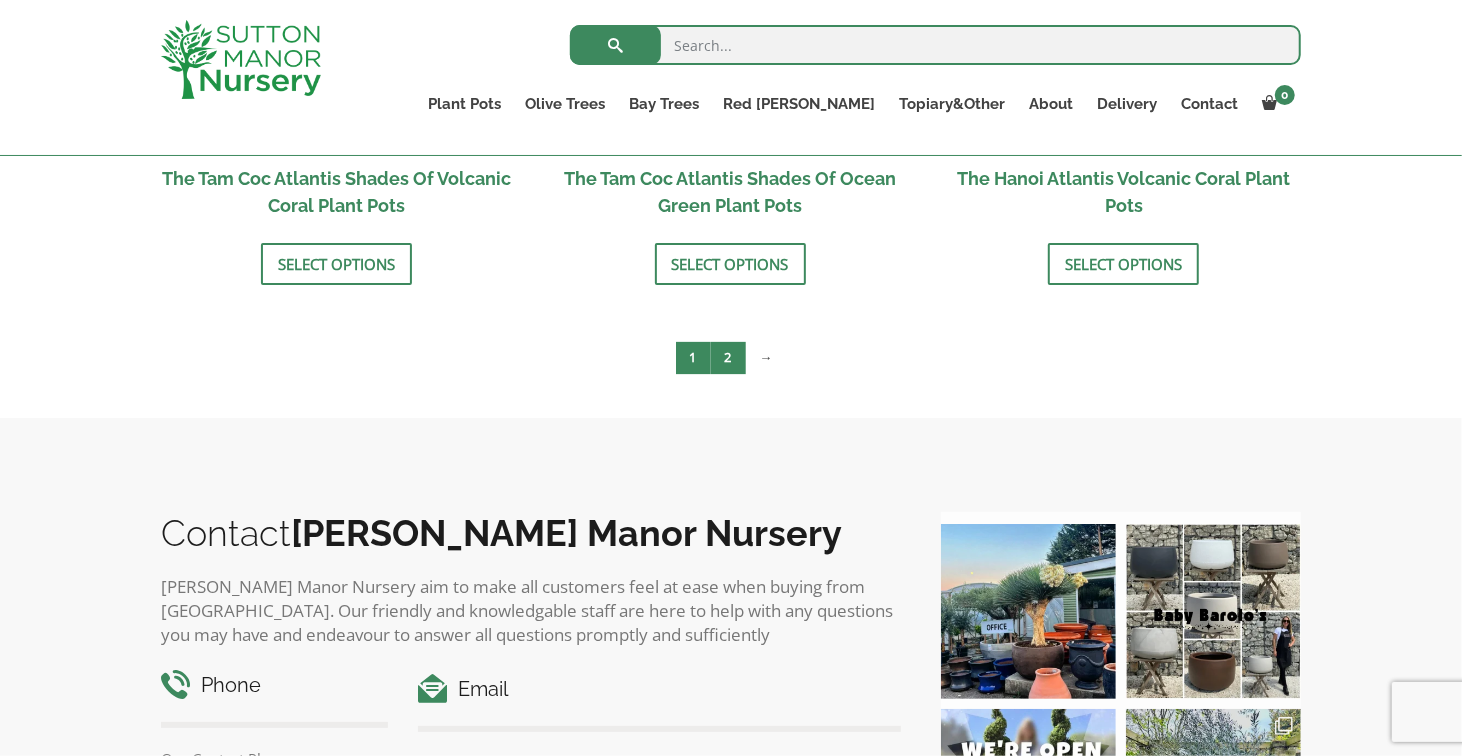 click on "2" at bounding box center (728, 358) 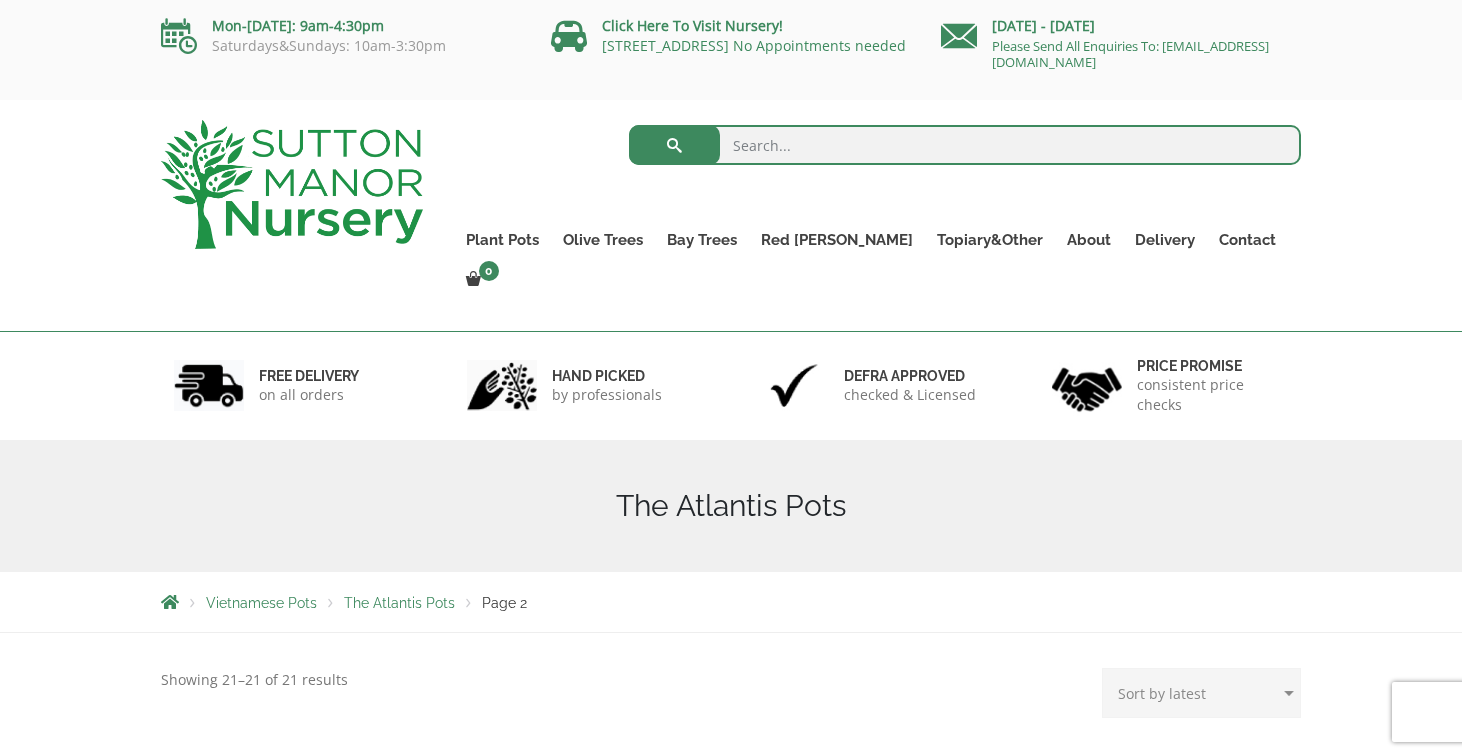 scroll, scrollTop: 0, scrollLeft: 0, axis: both 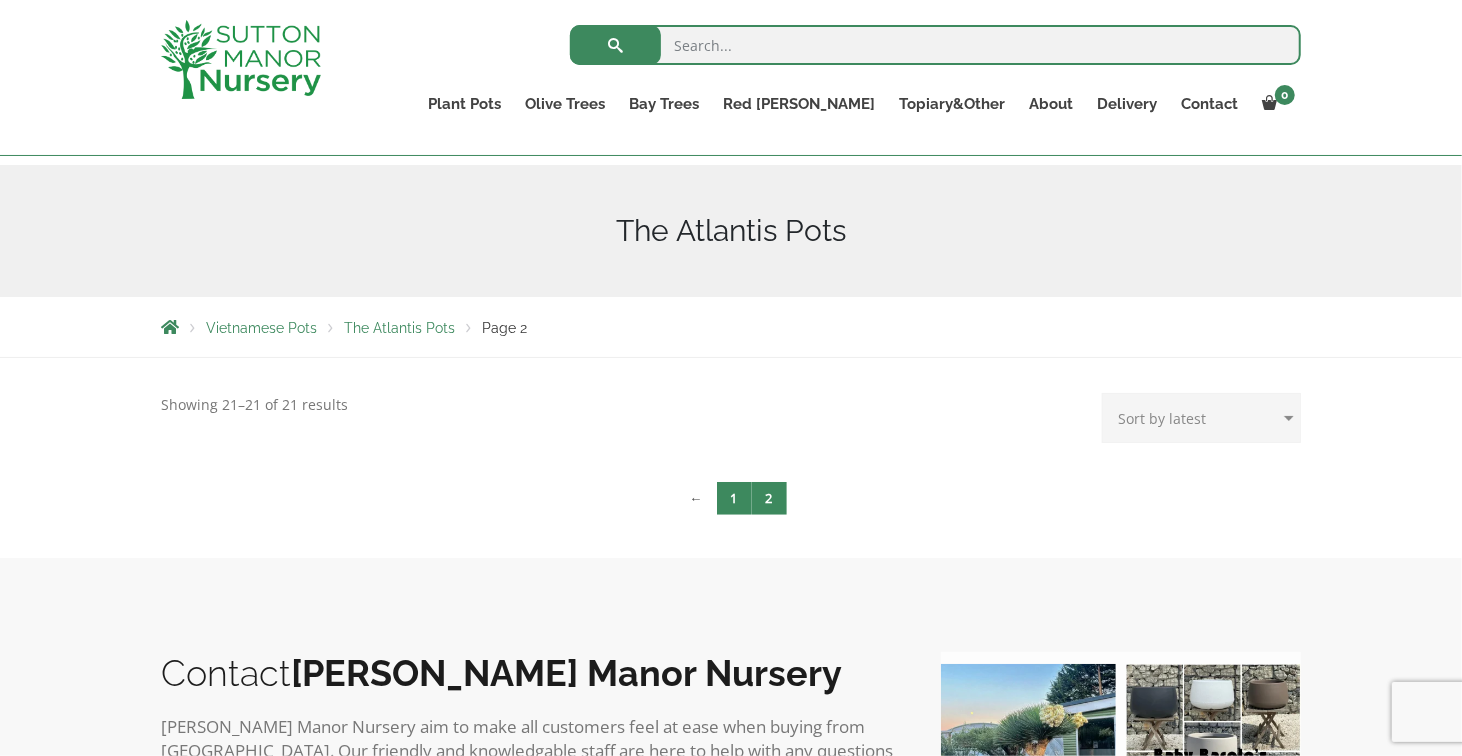 click on "1" at bounding box center [734, 498] 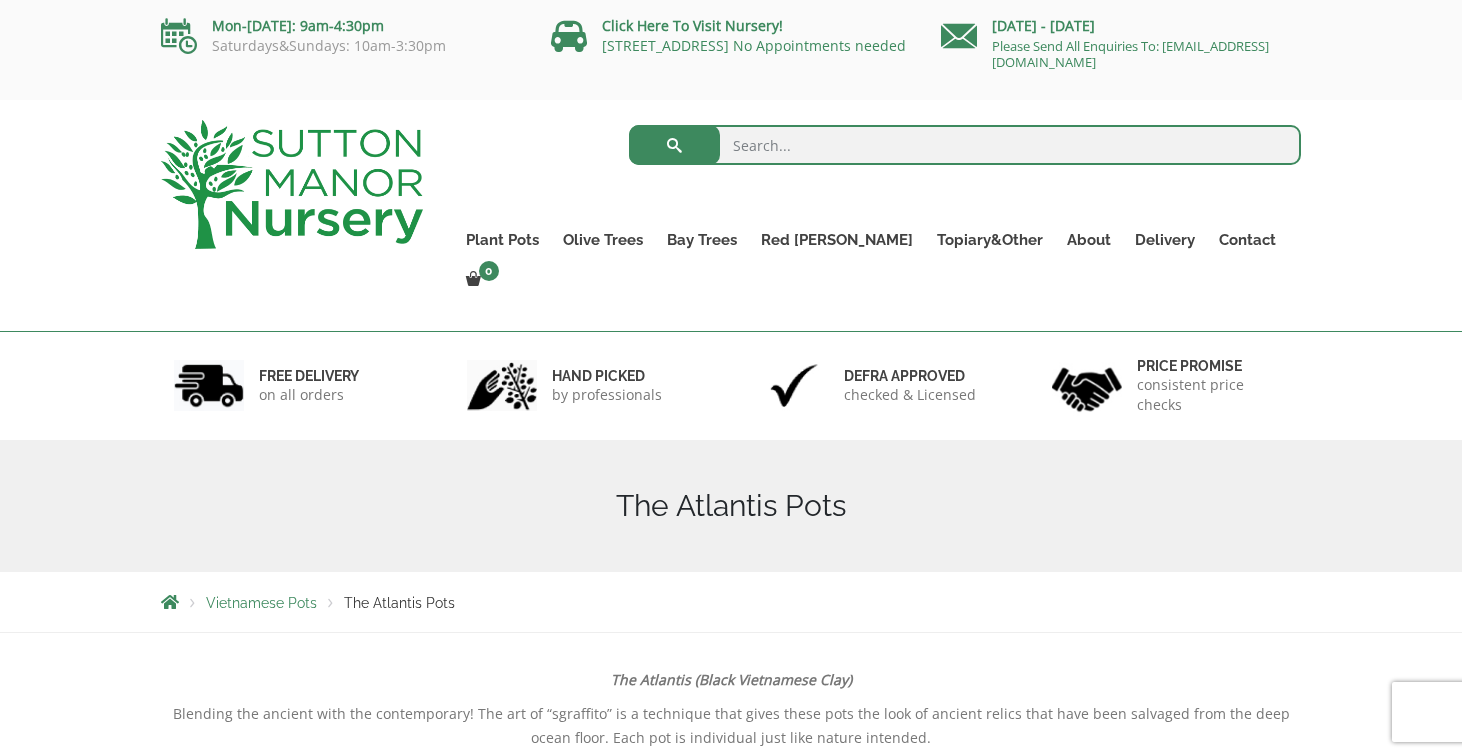 scroll, scrollTop: 0, scrollLeft: 0, axis: both 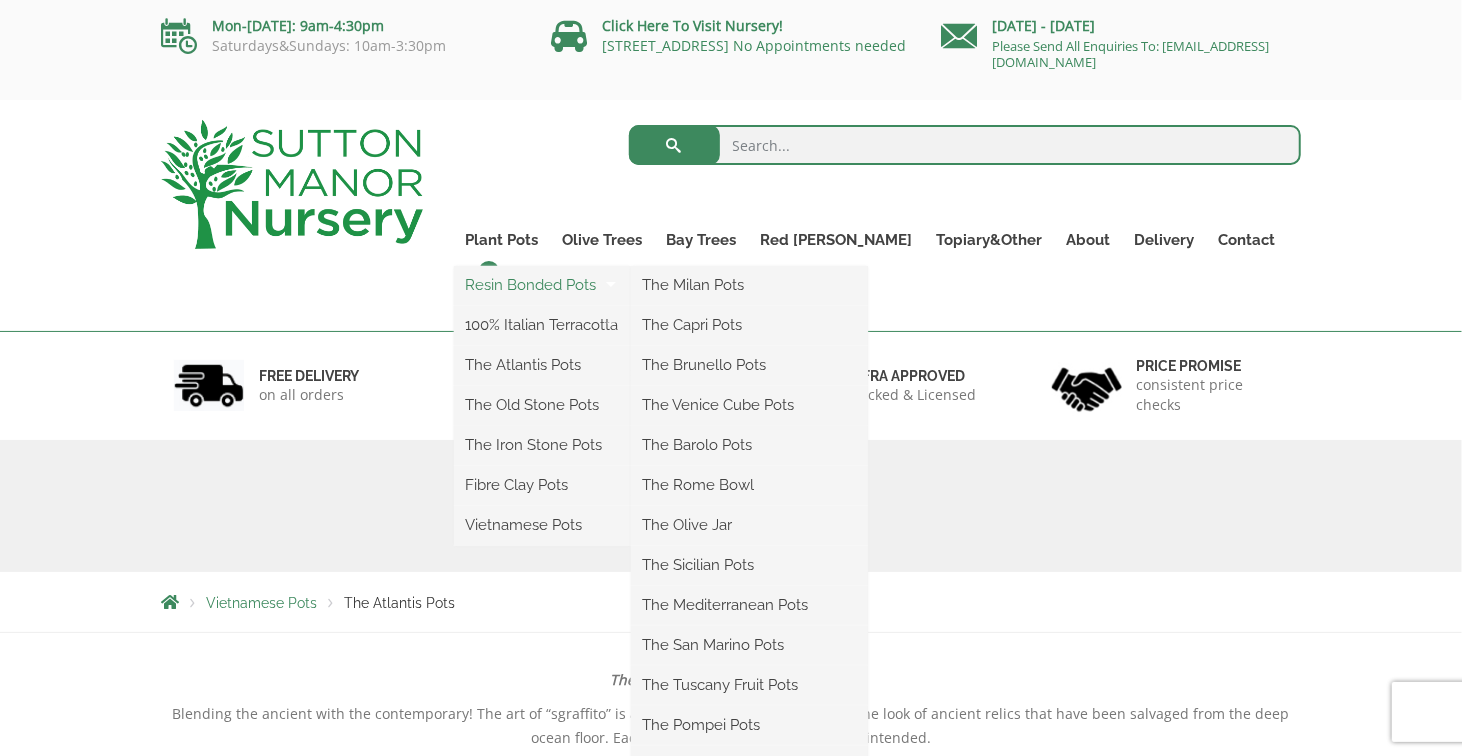 click on "Resin Bonded Pots" at bounding box center (542, 285) 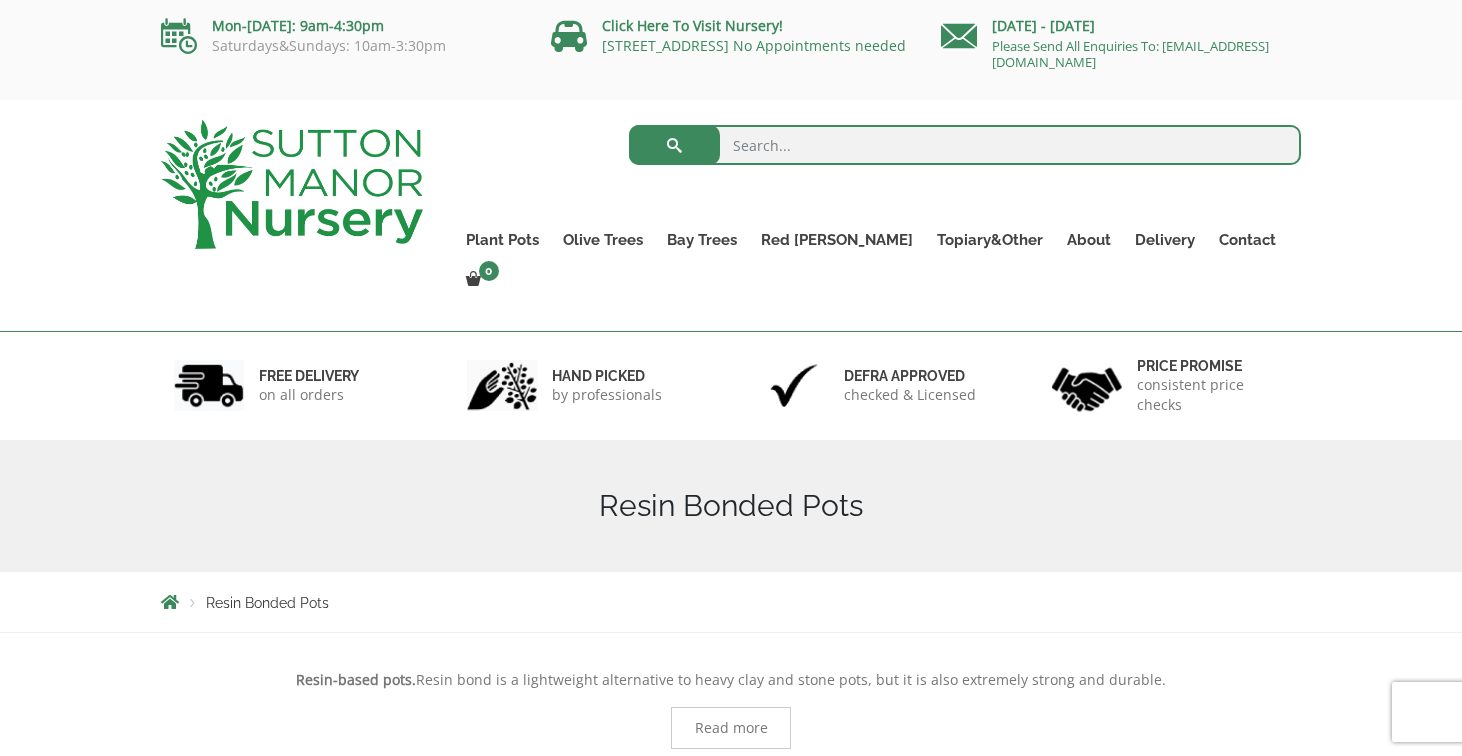 scroll, scrollTop: 0, scrollLeft: 0, axis: both 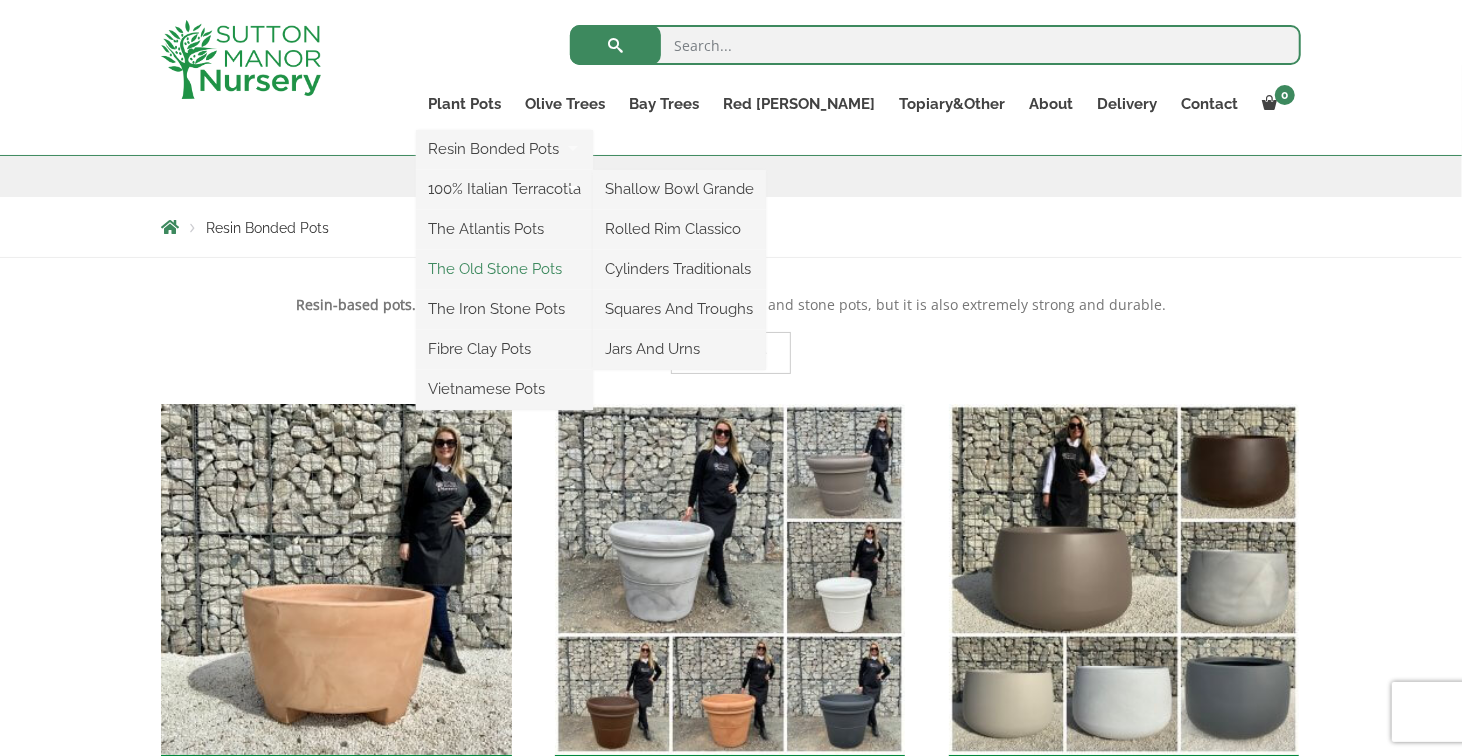 drag, startPoint x: 527, startPoint y: 269, endPoint x: 546, endPoint y: 266, distance: 19.235384 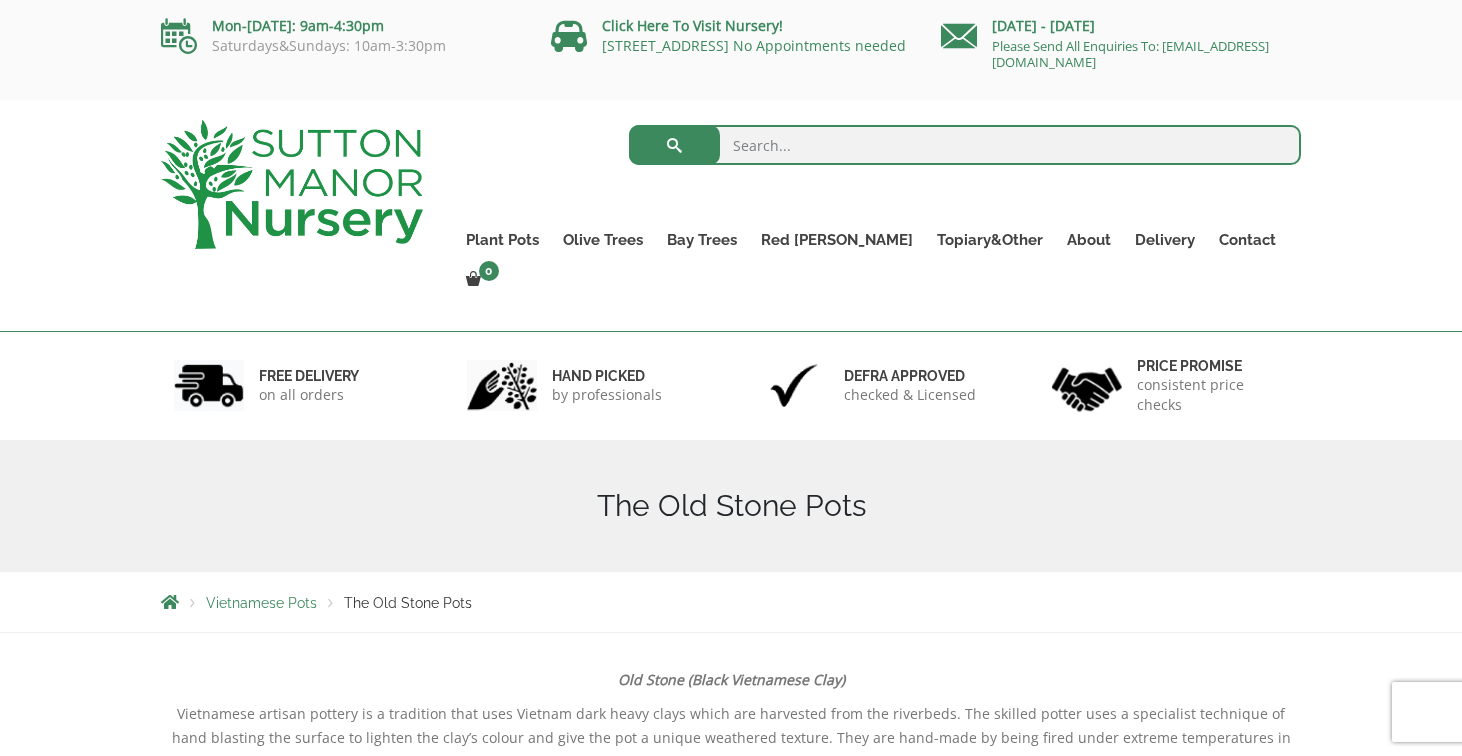 scroll, scrollTop: 0, scrollLeft: 0, axis: both 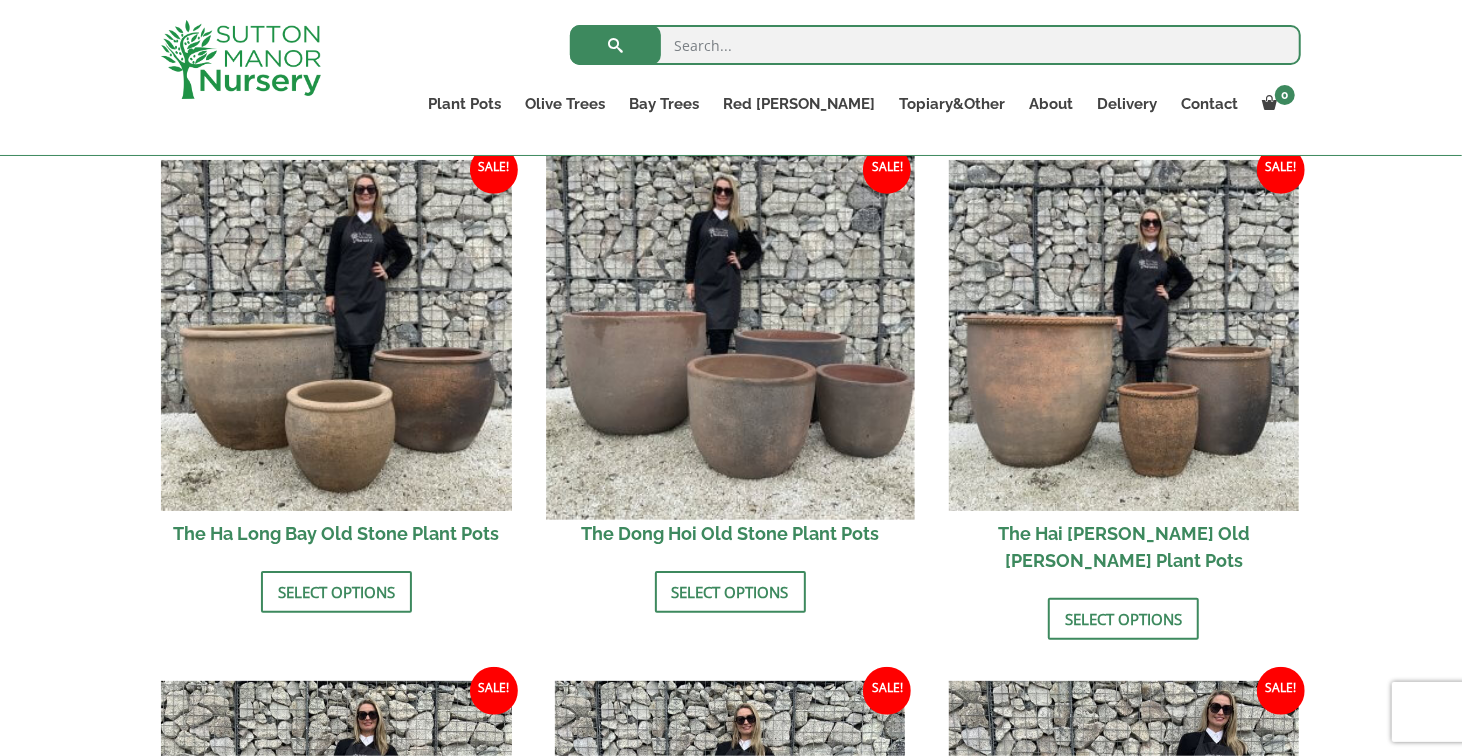 click at bounding box center (730, 335) 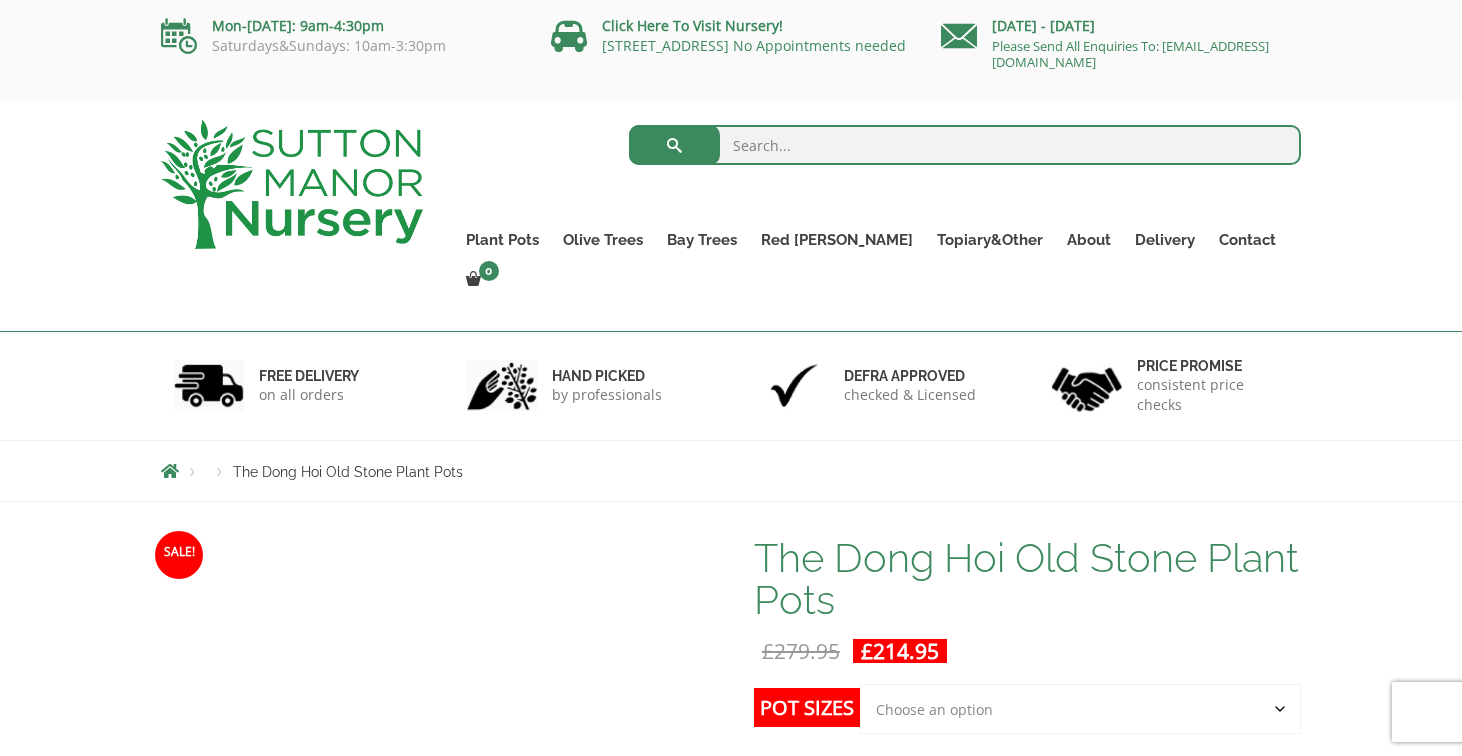 scroll, scrollTop: 0, scrollLeft: 0, axis: both 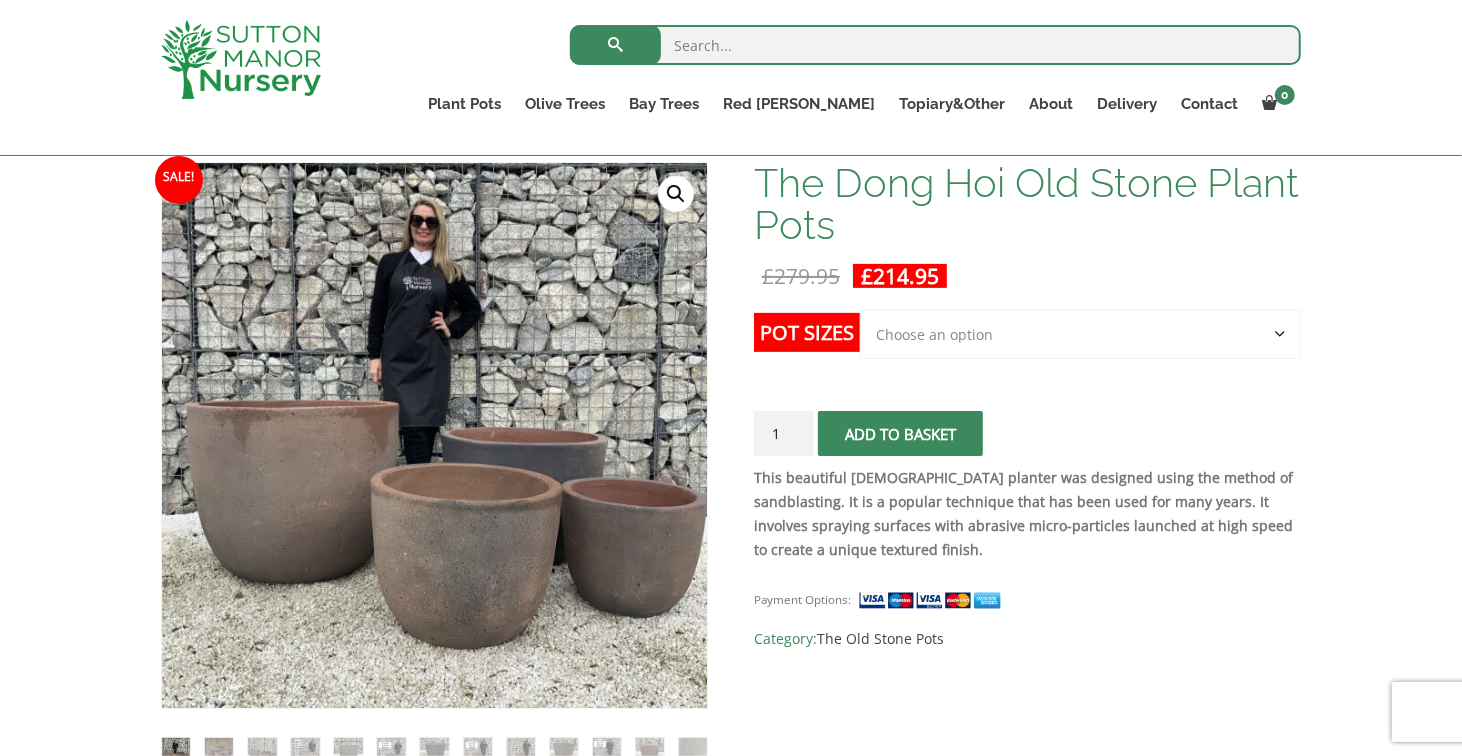click on "Choose an option Click here to buy the 4th to Largest Pot In The Picture" 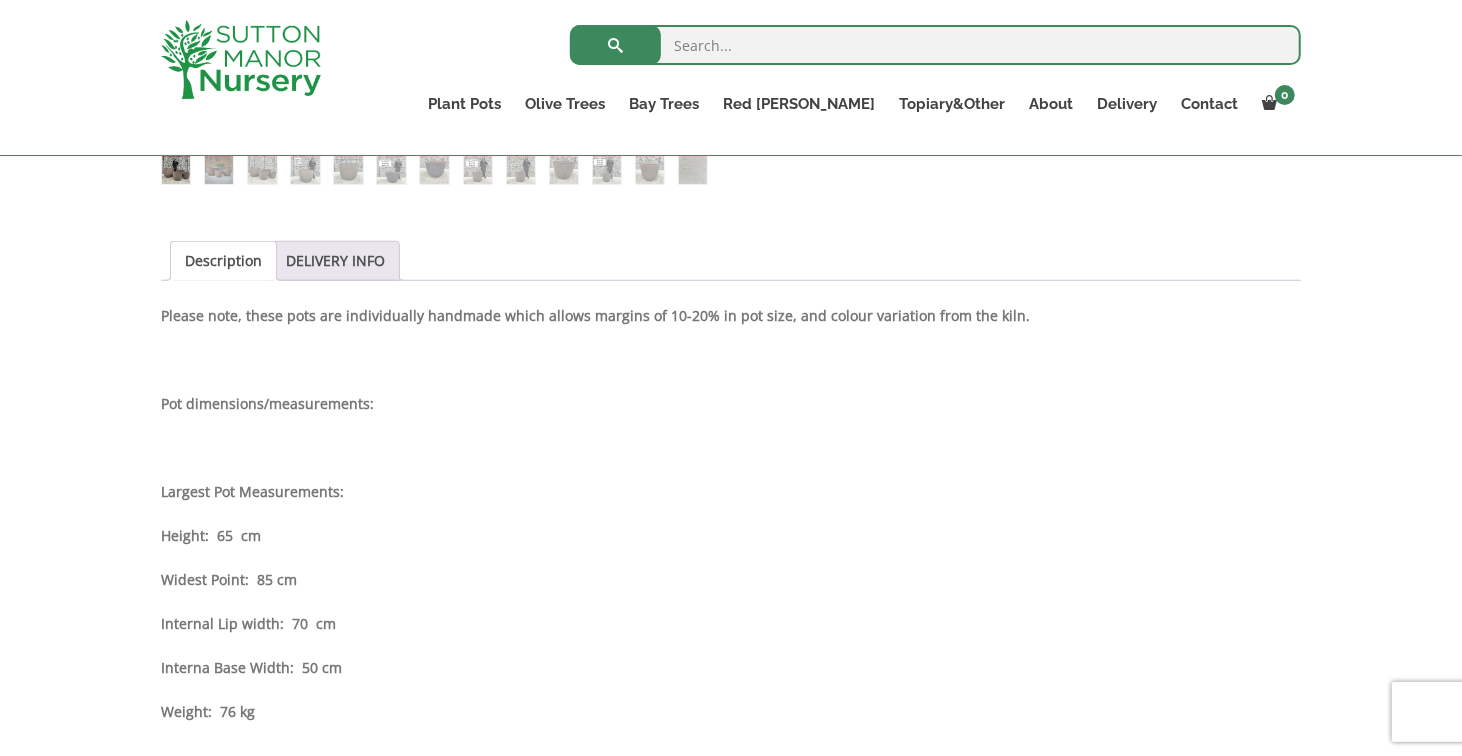 scroll, scrollTop: 600, scrollLeft: 0, axis: vertical 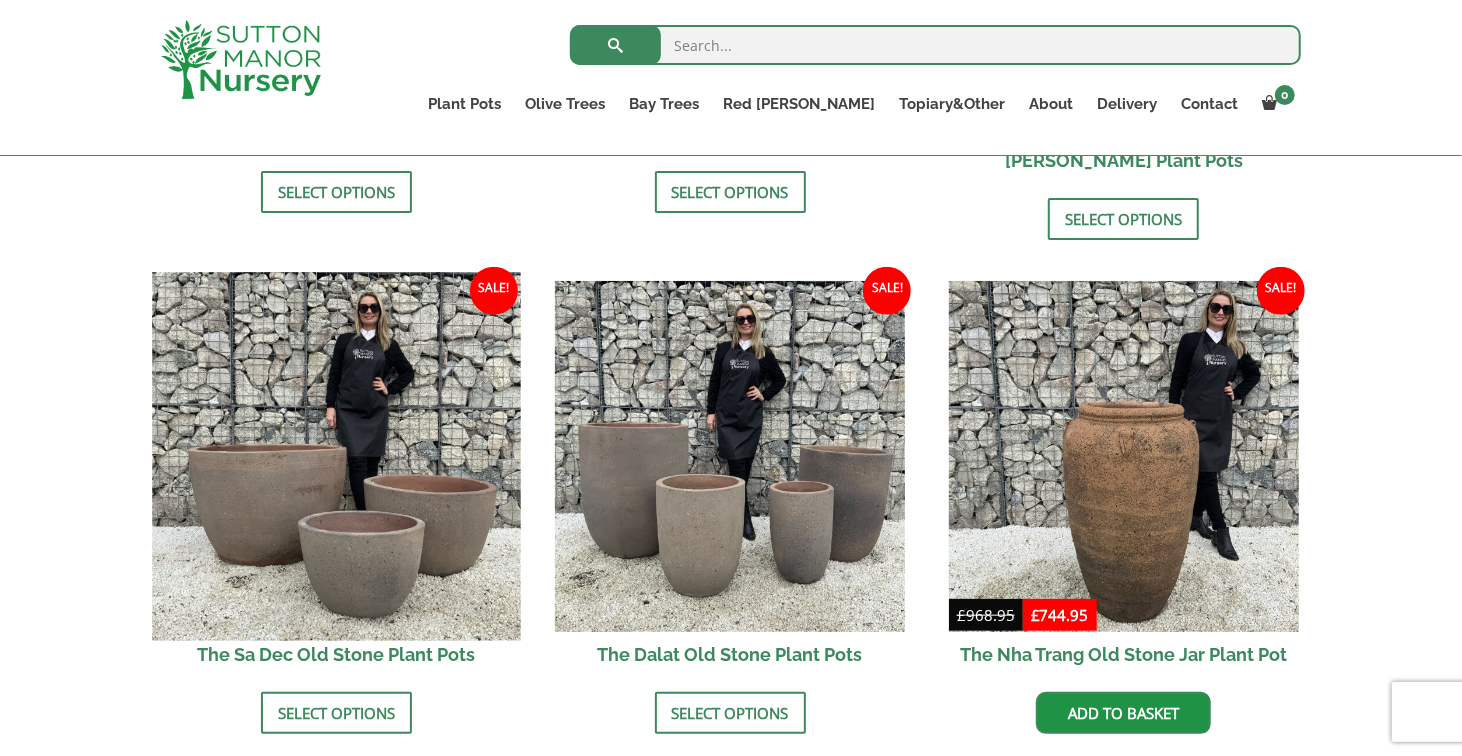 click at bounding box center (336, 457) 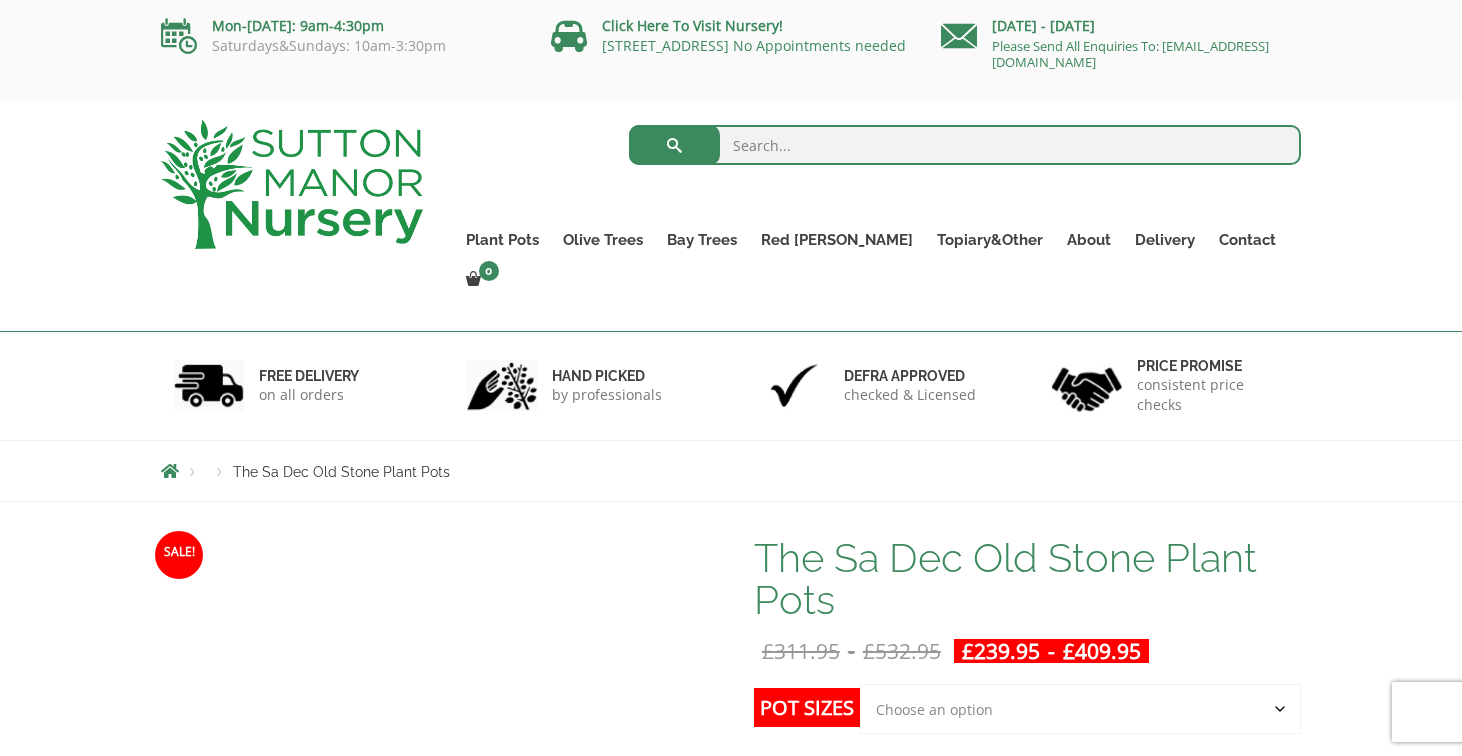 scroll, scrollTop: 0, scrollLeft: 0, axis: both 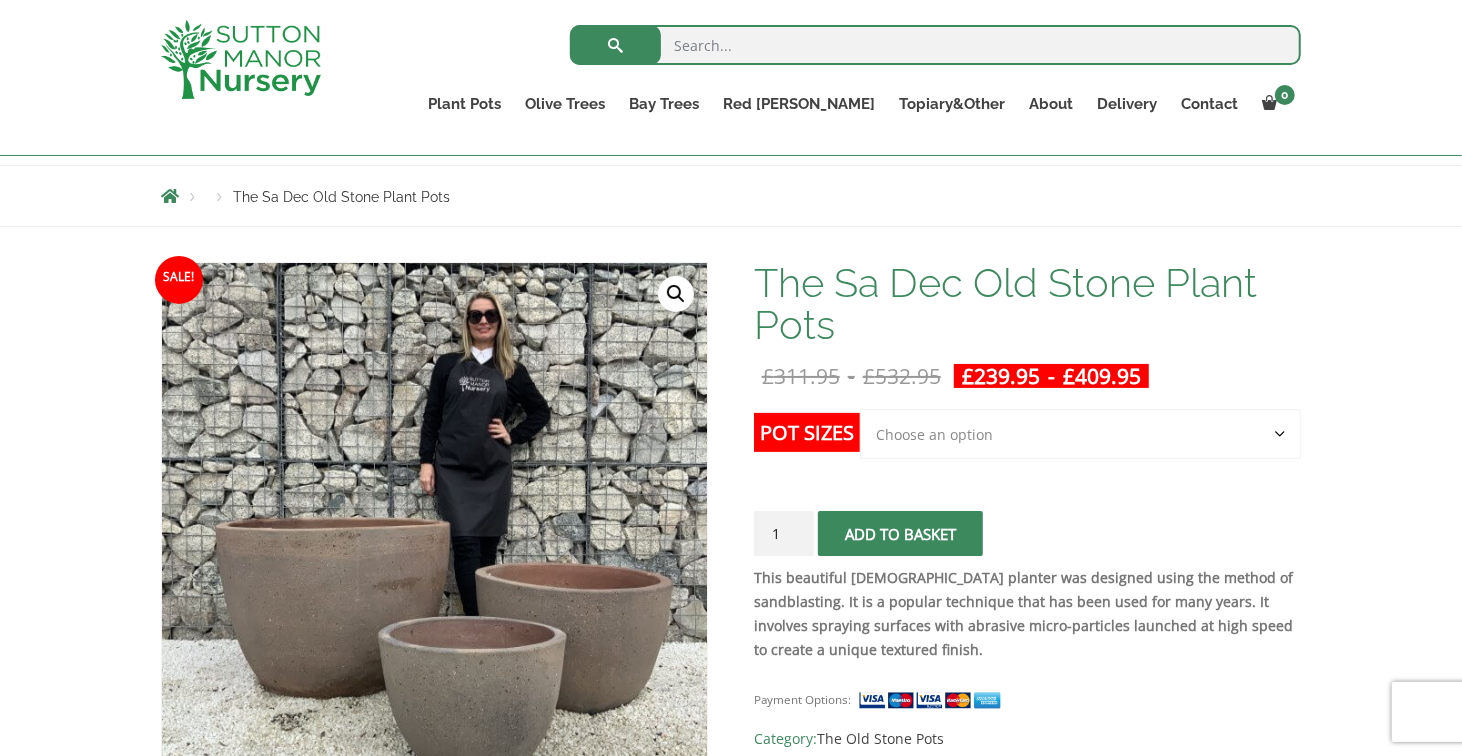 click on "Choose an option Click here to buy the 3rd to Largest Pot In The Picture Click here to buy the 2nd to Largest Pot In The Picture Click here to buy the Largest pot In The Picture" 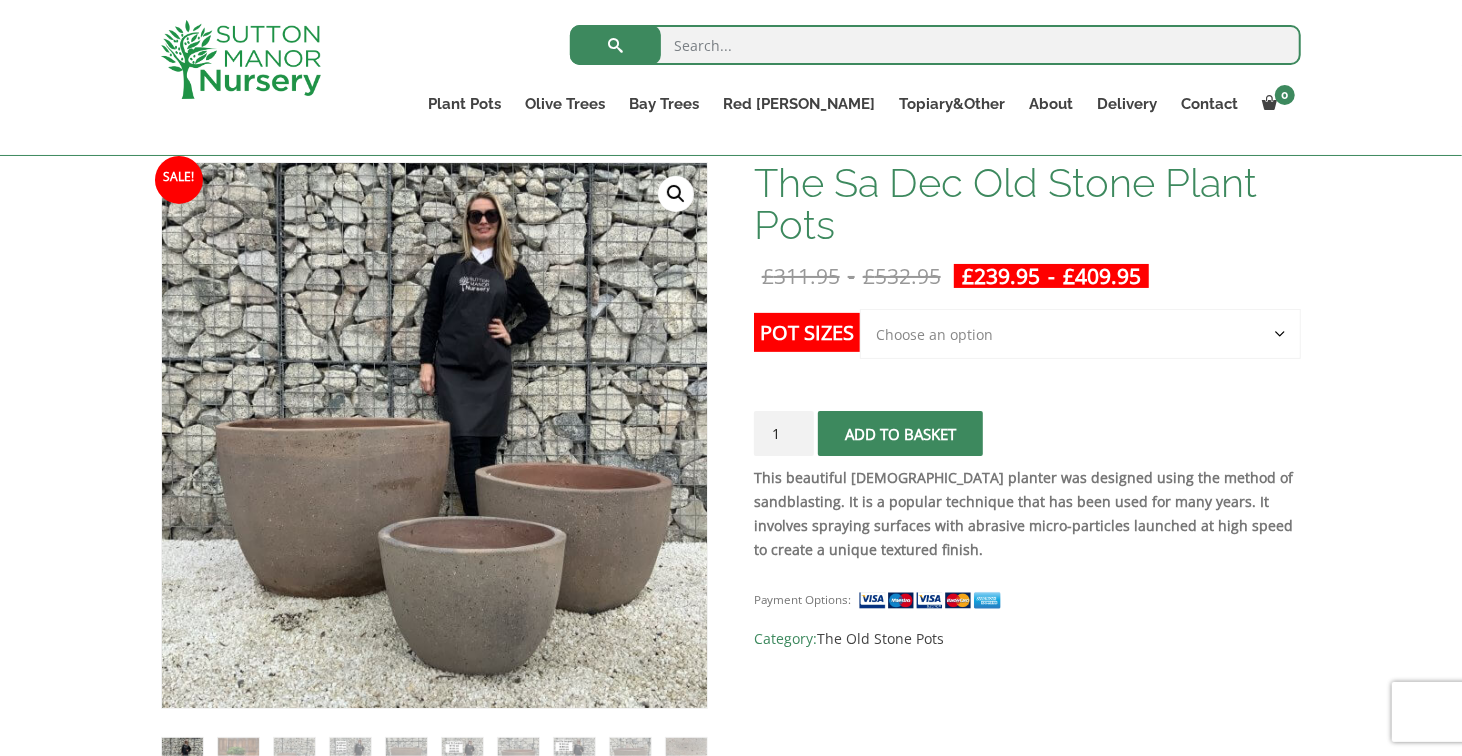 scroll, scrollTop: 200, scrollLeft: 0, axis: vertical 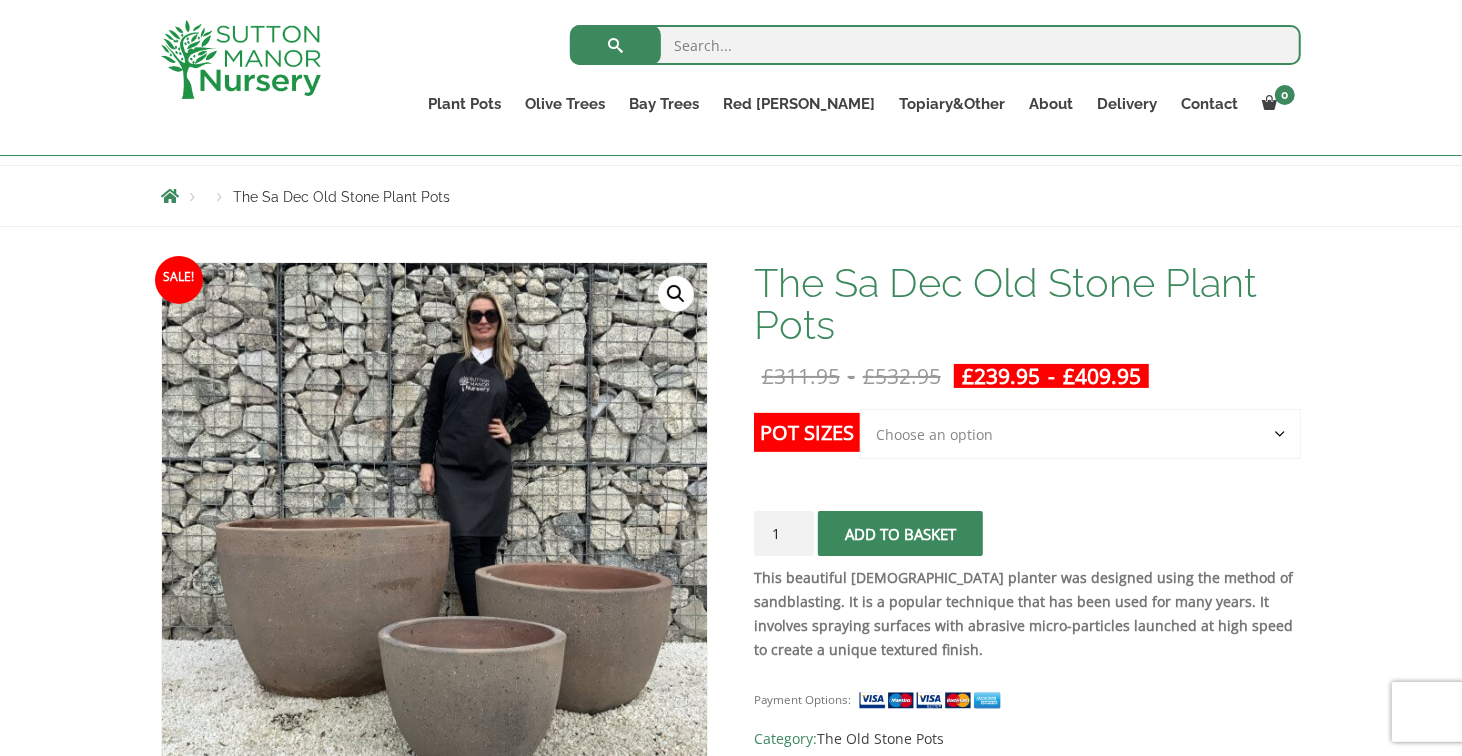 click on "Choose an option Click here to buy the 3rd to Largest Pot In The Picture Click here to buy the 2nd to Largest Pot In The Picture Click here to buy the Largest pot In The Picture" 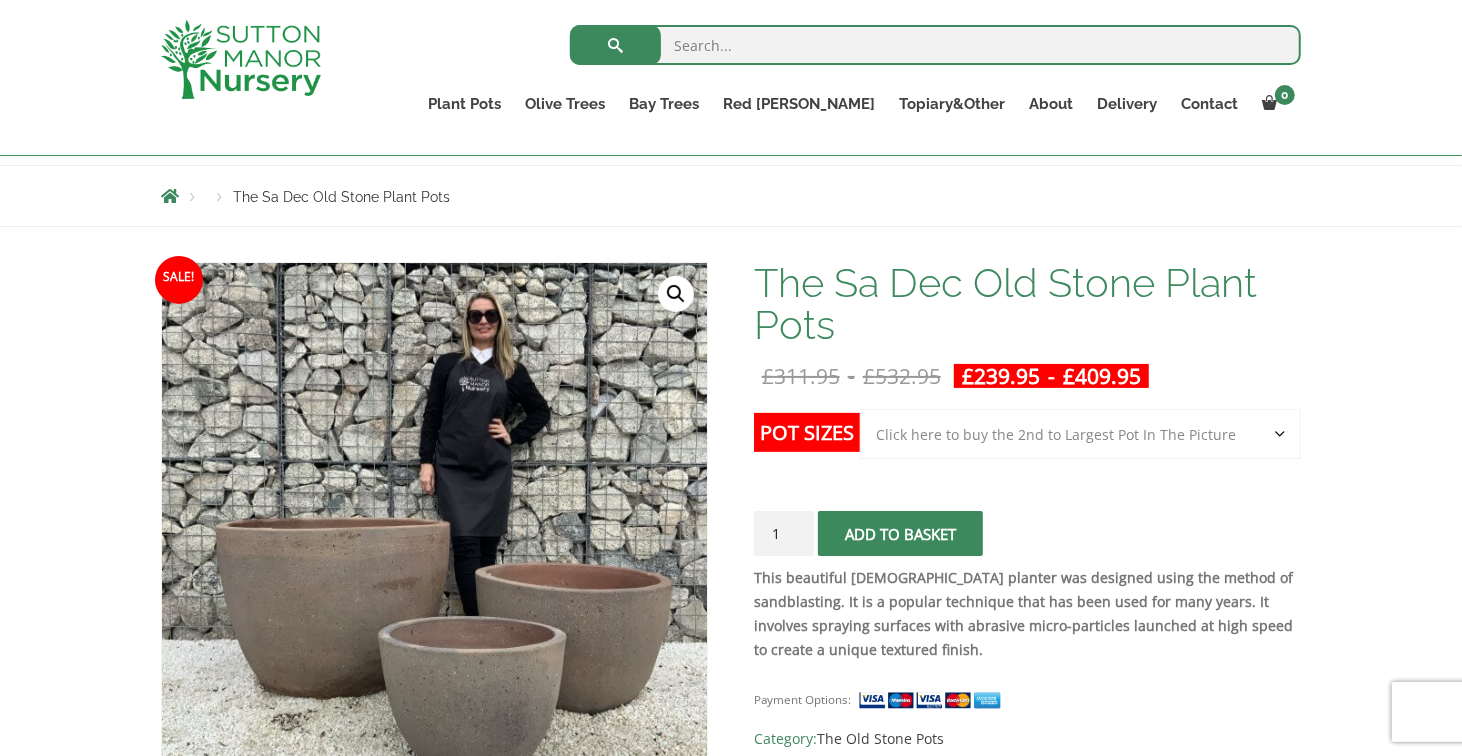 click on "Choose an option Click here to buy the 3rd to Largest Pot In The Picture Click here to buy the 2nd to Largest Pot In The Picture Click here to buy the Largest pot In The Picture" 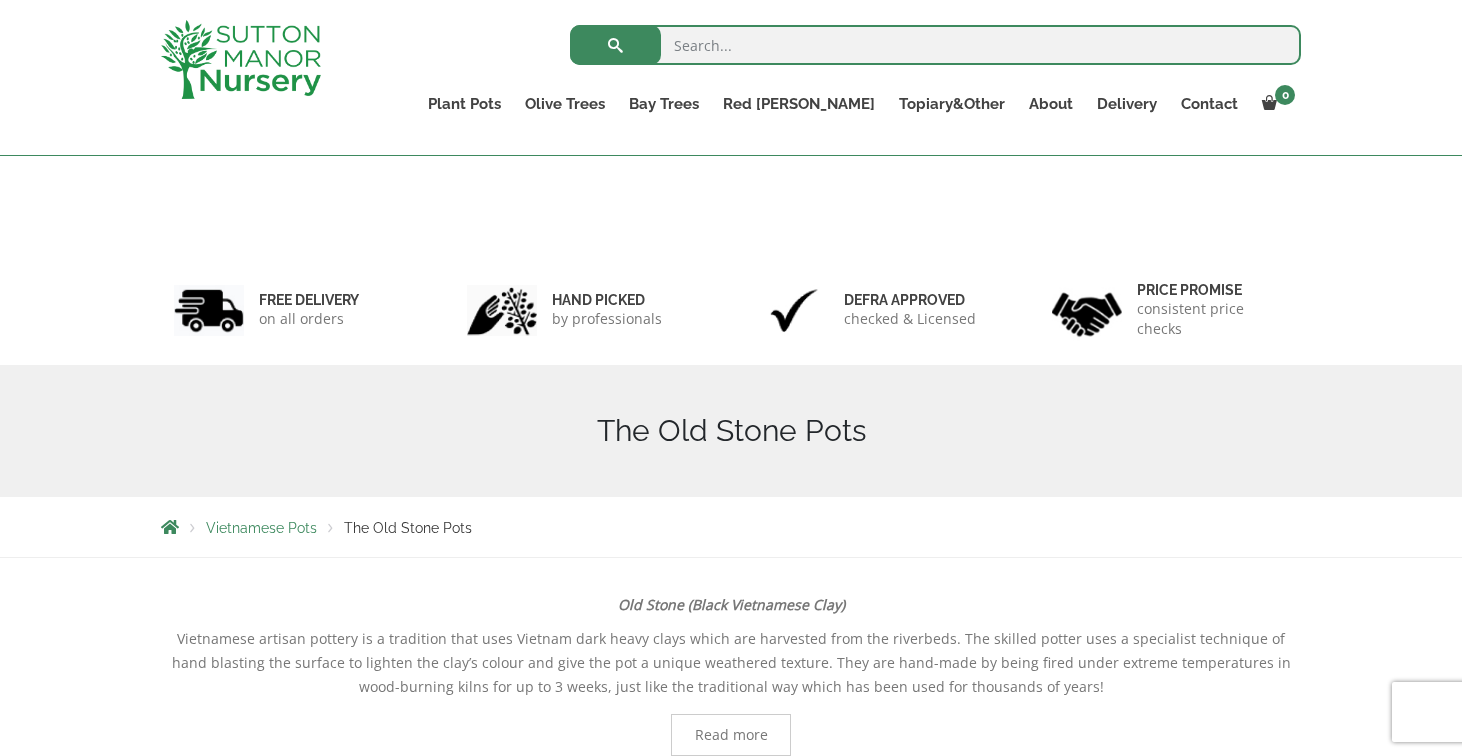scroll, scrollTop: 1100, scrollLeft: 0, axis: vertical 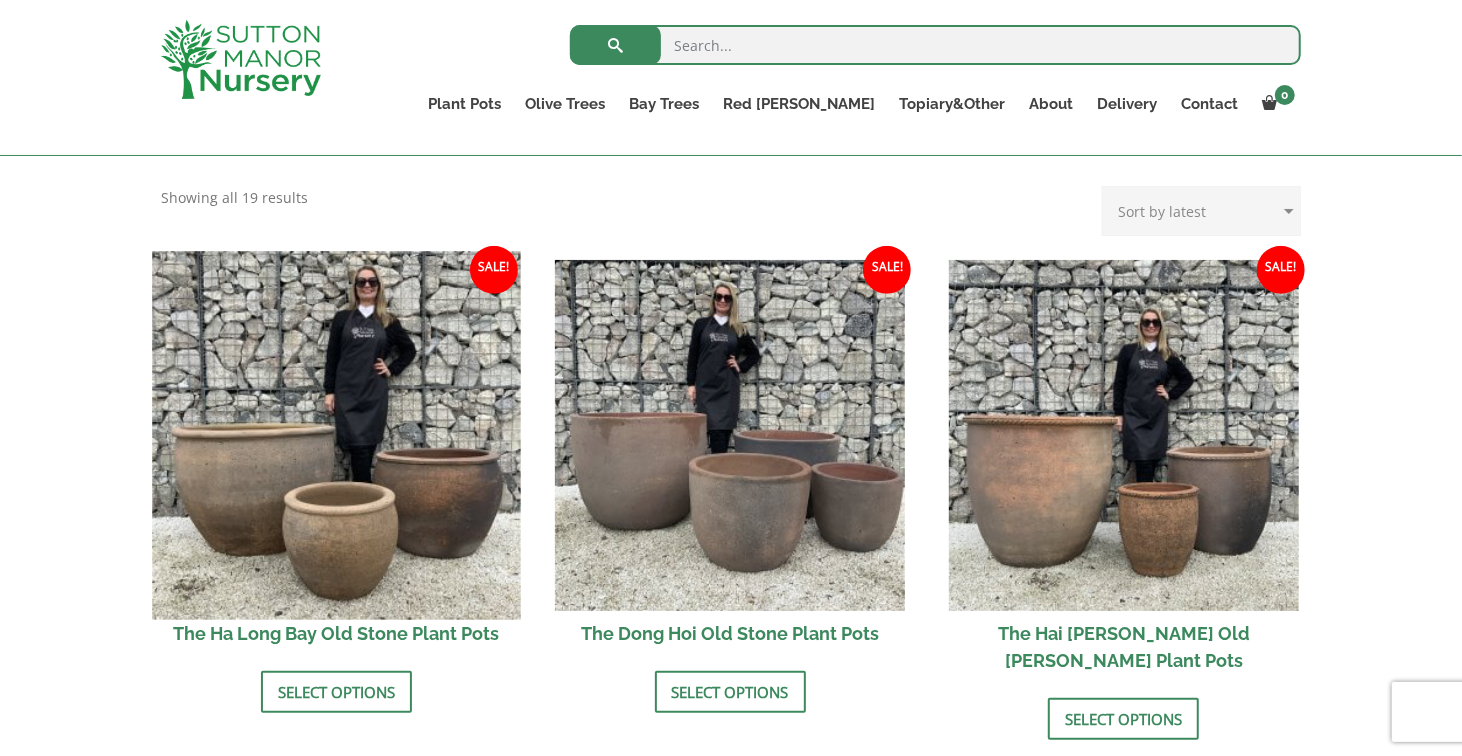 drag, startPoint x: 280, startPoint y: 438, endPoint x: 400, endPoint y: 507, distance: 138.42326 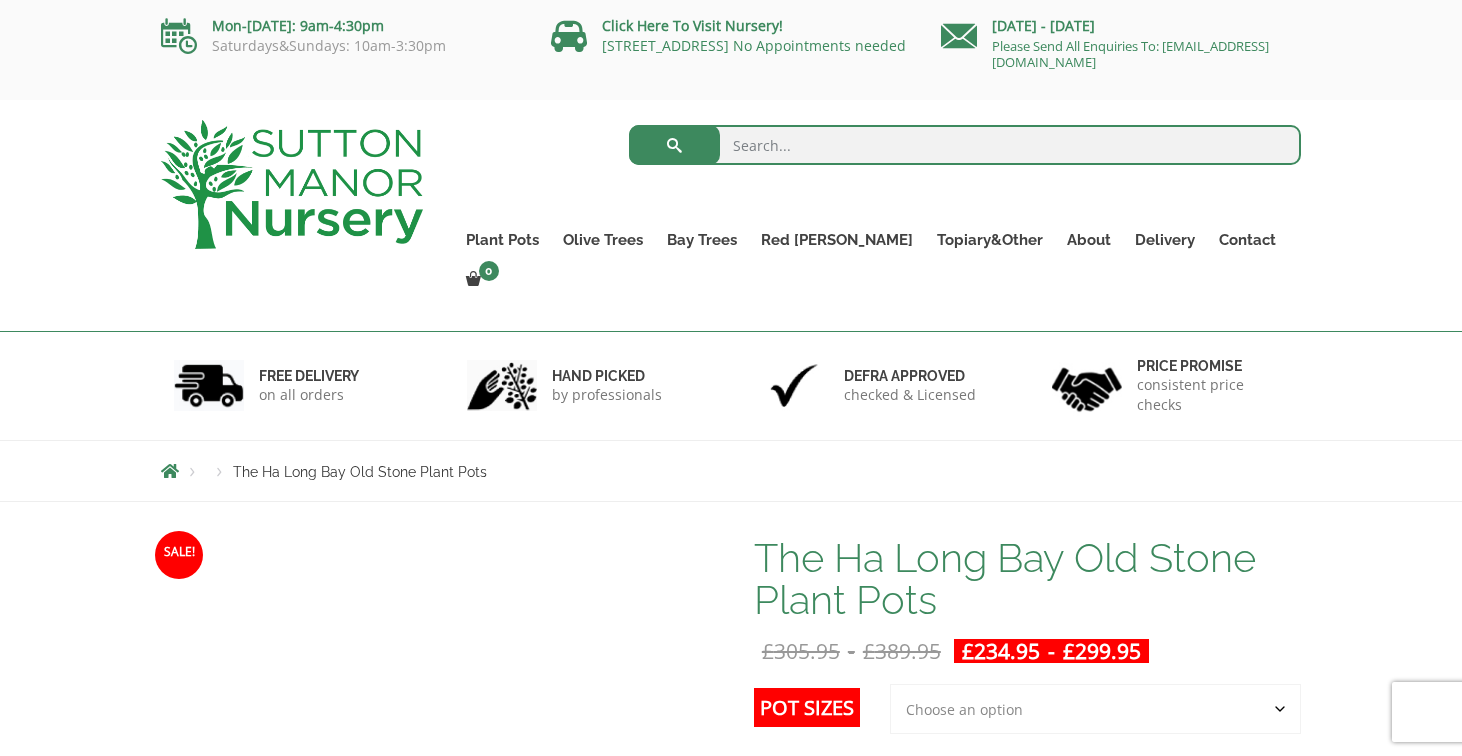 scroll, scrollTop: 0, scrollLeft: 0, axis: both 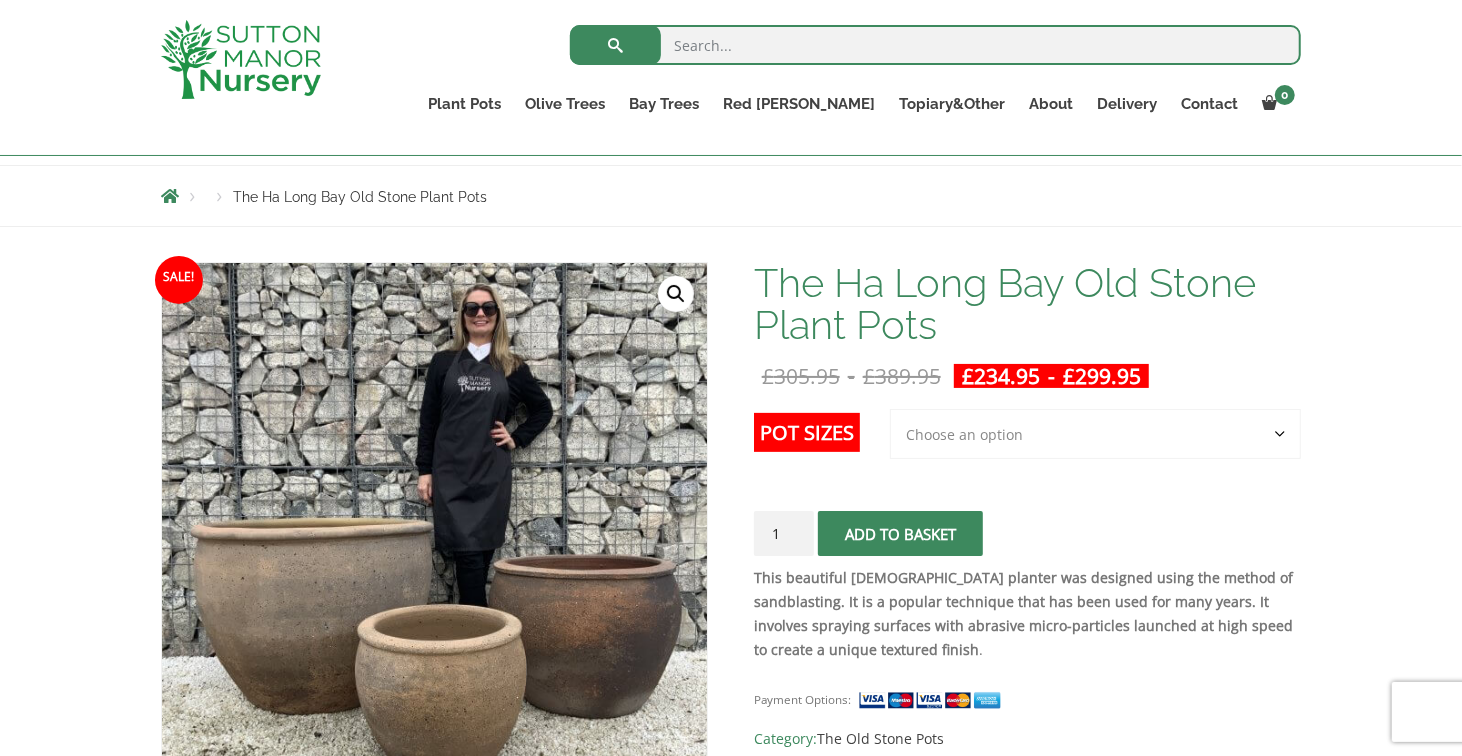 click on "Choose an option 3rd to Largest Pot In The Picture 2nd to Largest Pot In The Picture" 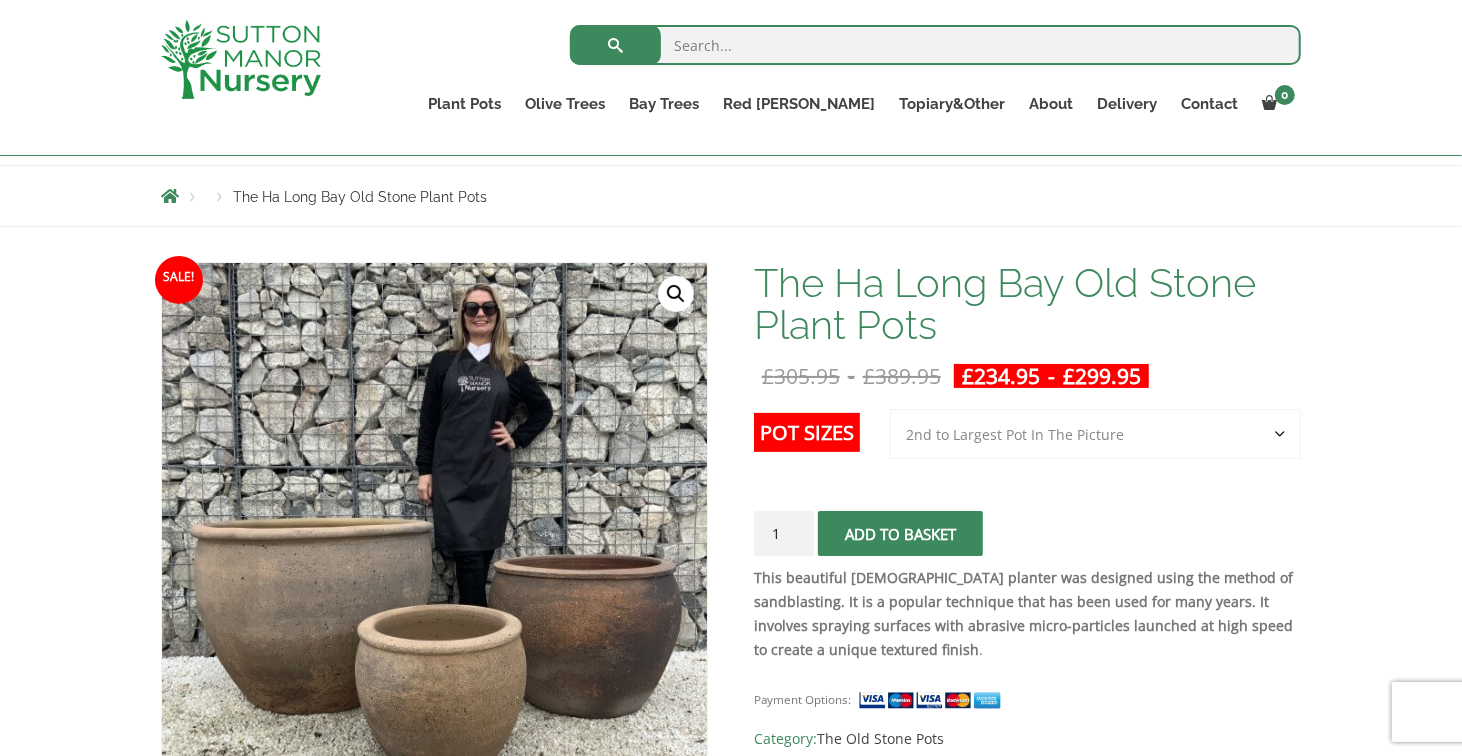 click on "Choose an option 3rd to Largest Pot In The Picture 2nd to Largest Pot In The Picture" 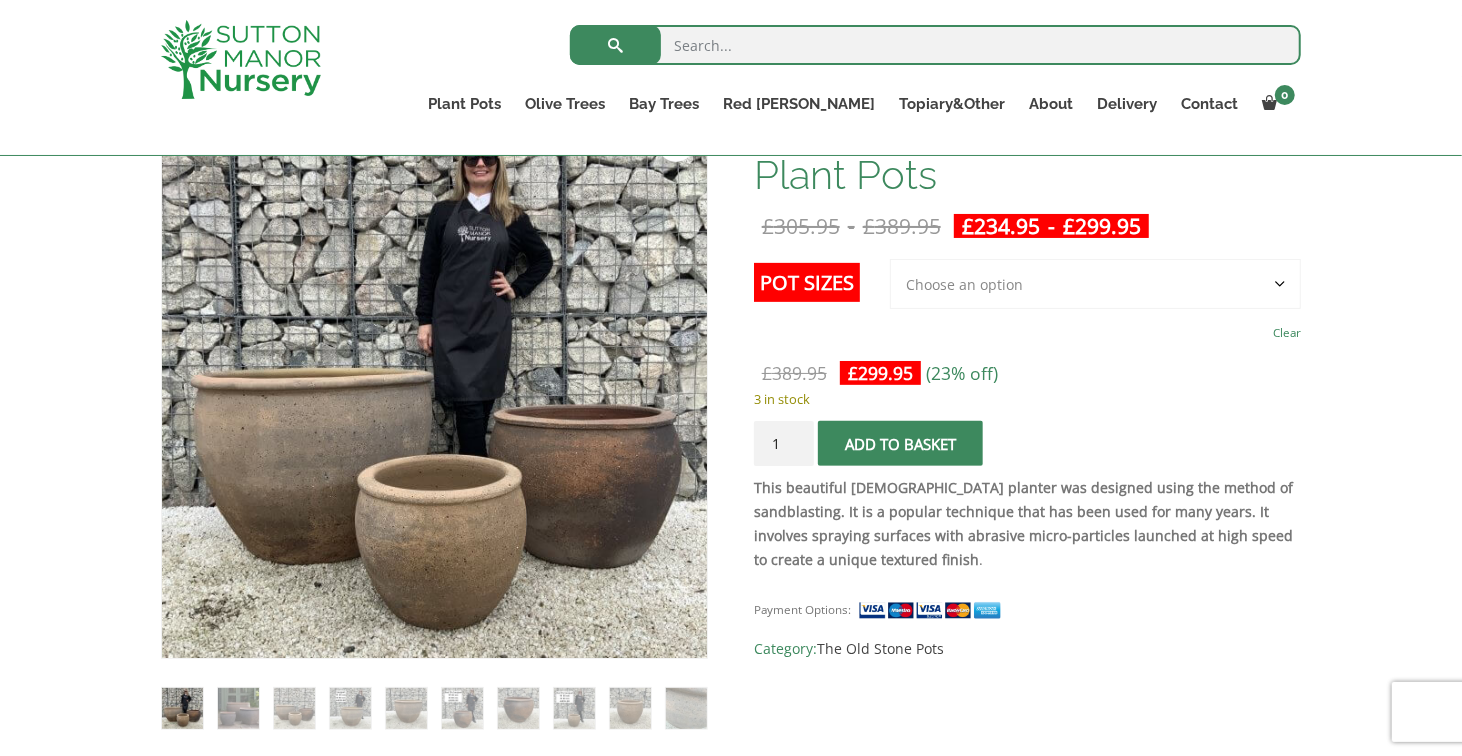scroll, scrollTop: 200, scrollLeft: 0, axis: vertical 